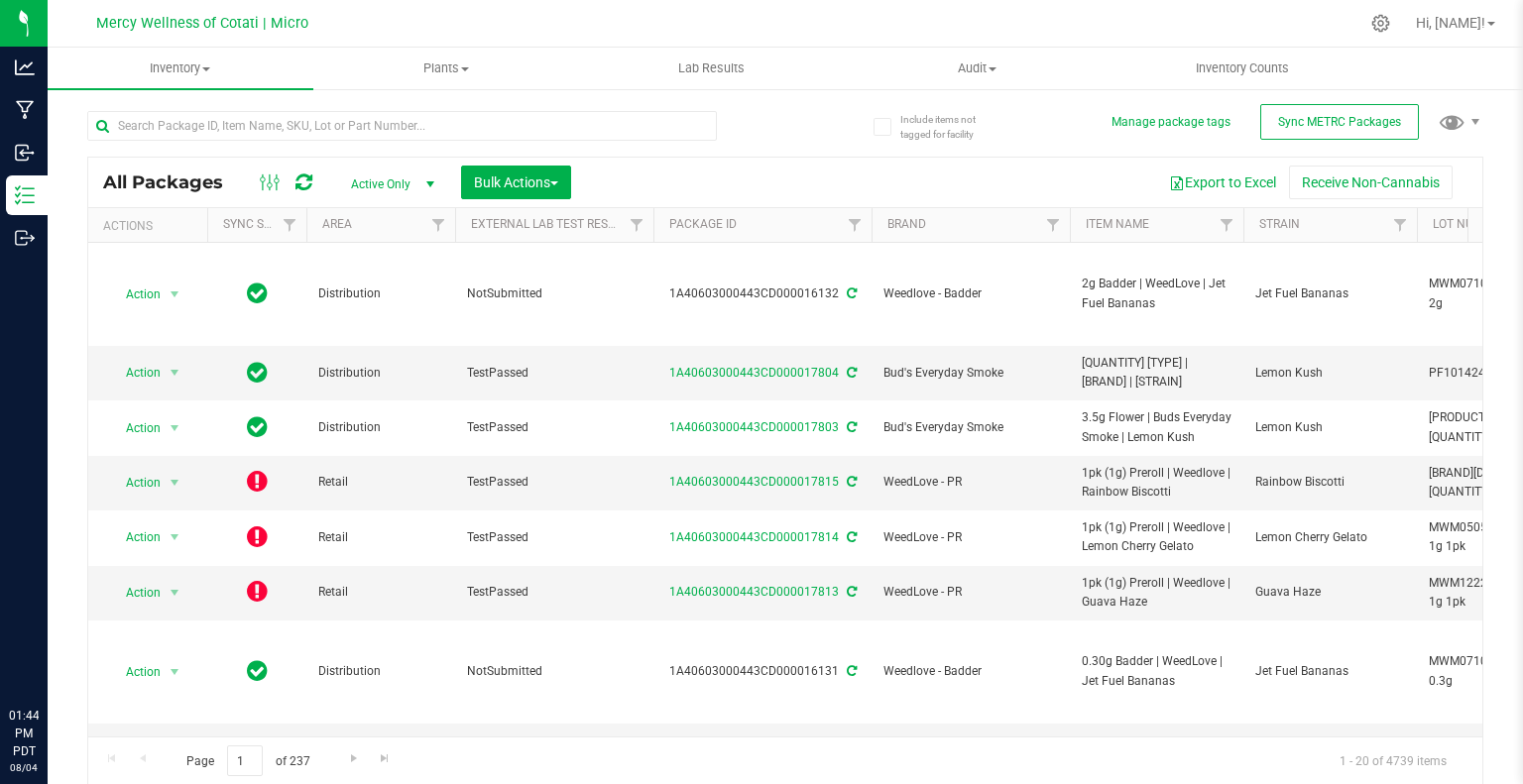 scroll, scrollTop: 0, scrollLeft: 0, axis: both 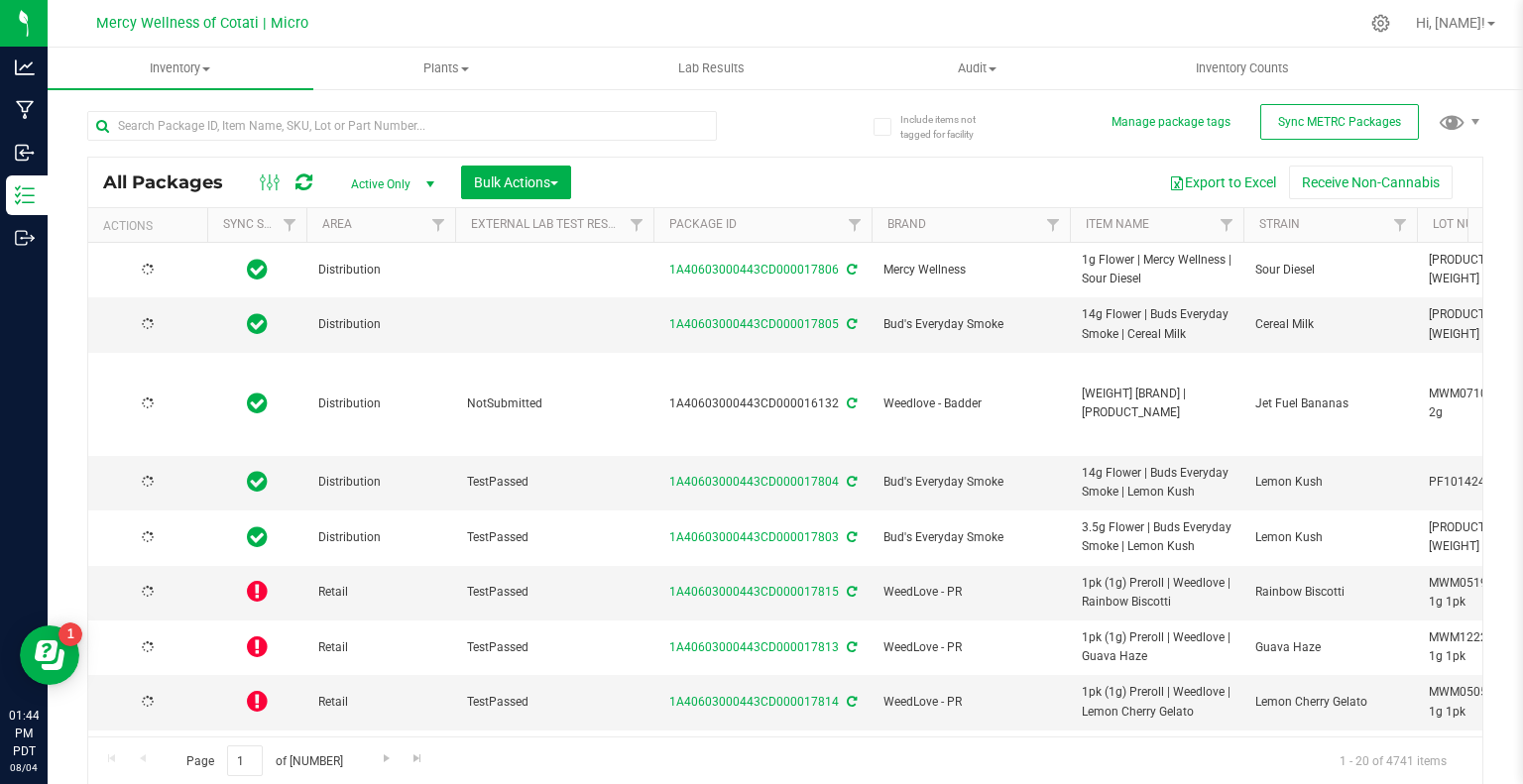 type on "2025-12-16" 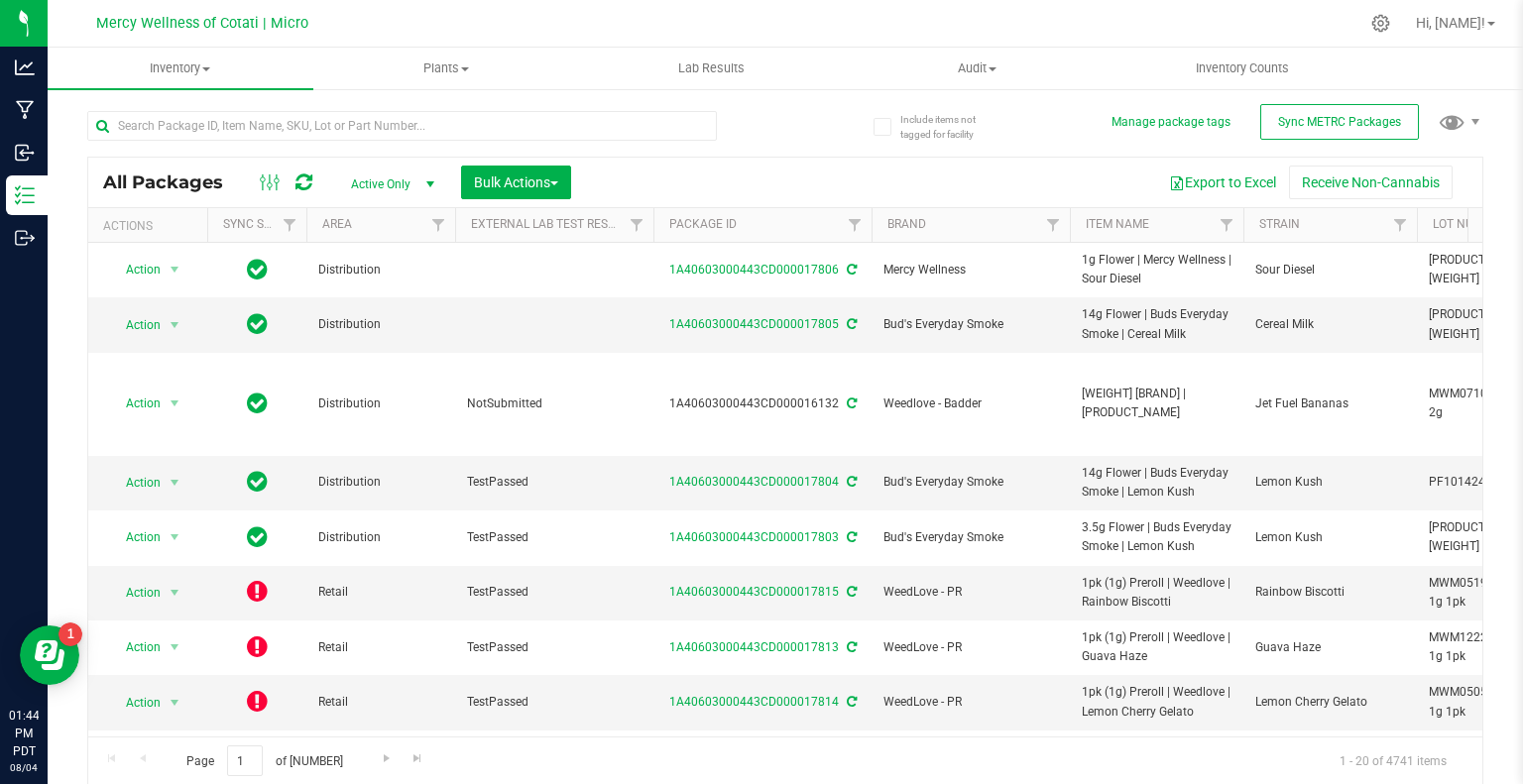 scroll, scrollTop: 0, scrollLeft: 0, axis: both 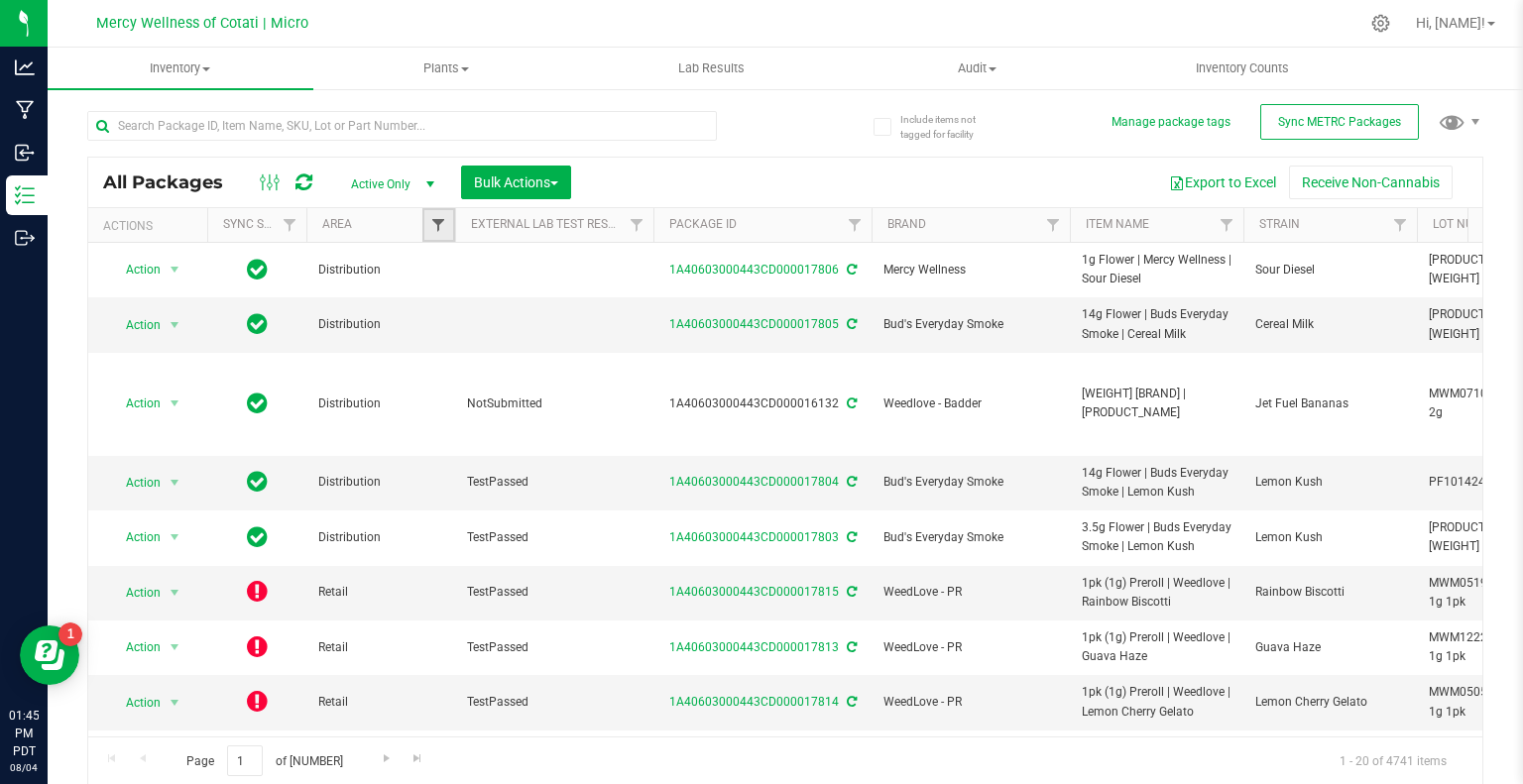 click at bounding box center (438, 225) 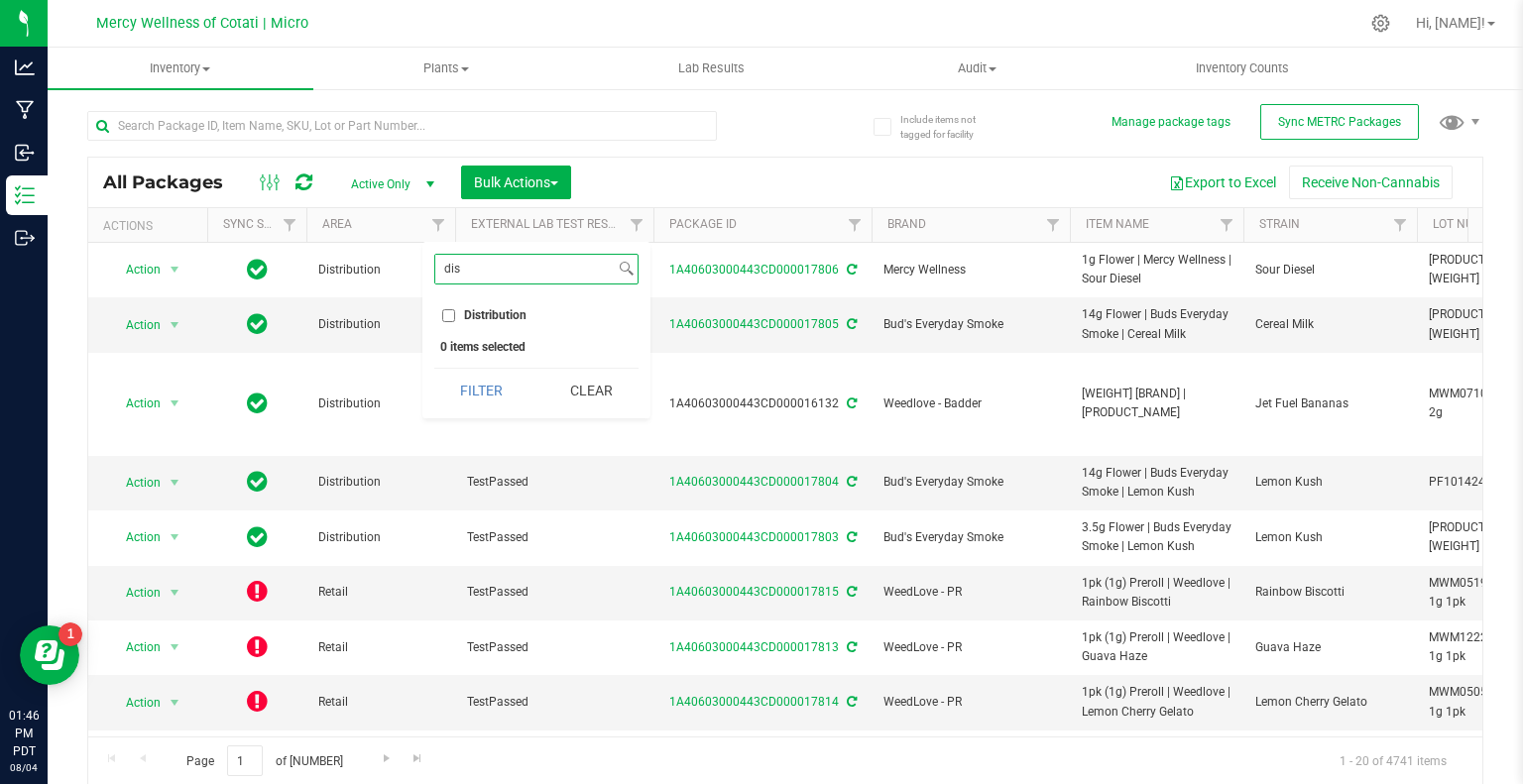 type on "dis" 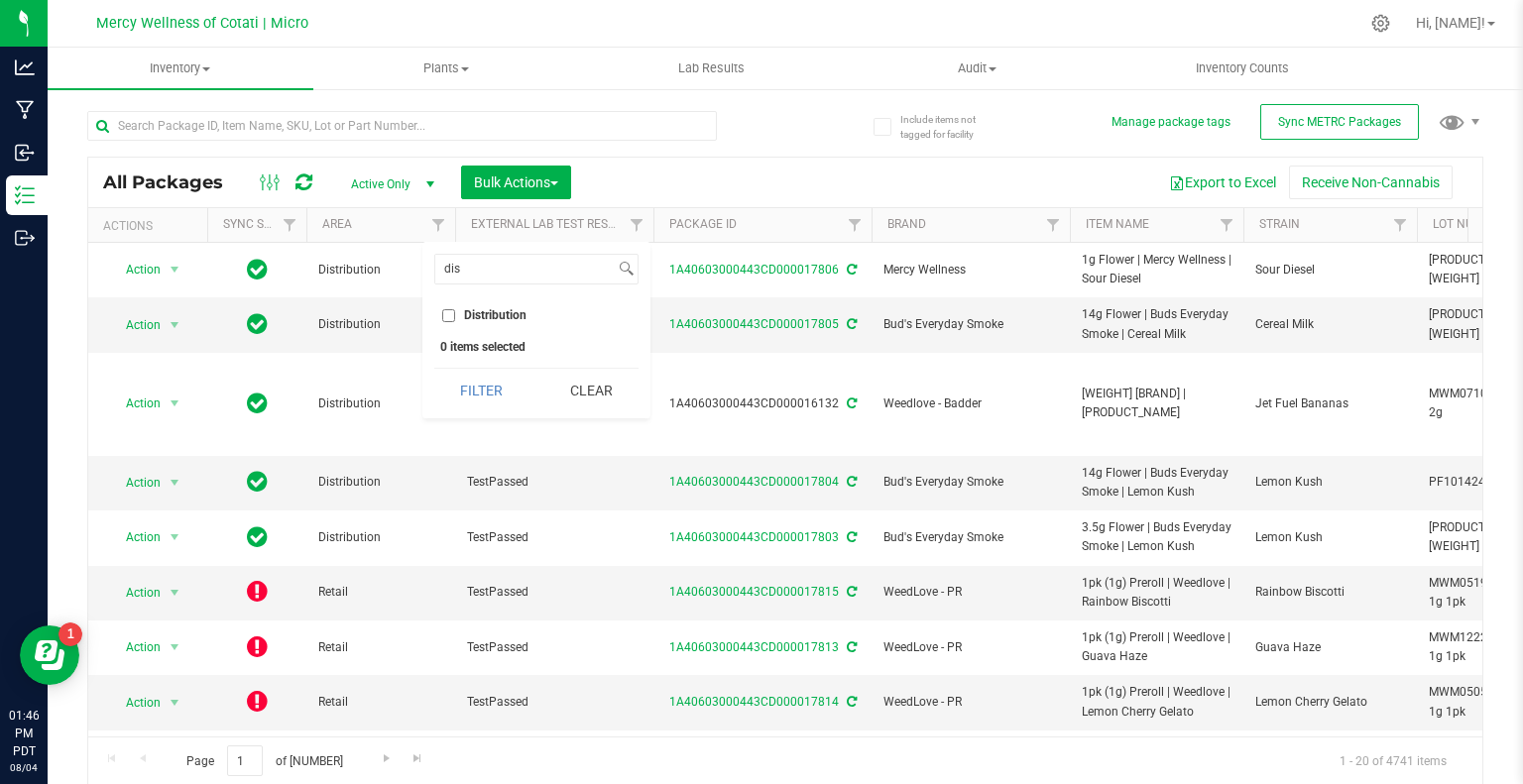 click on "Distribution" at bounding box center (448, 315) 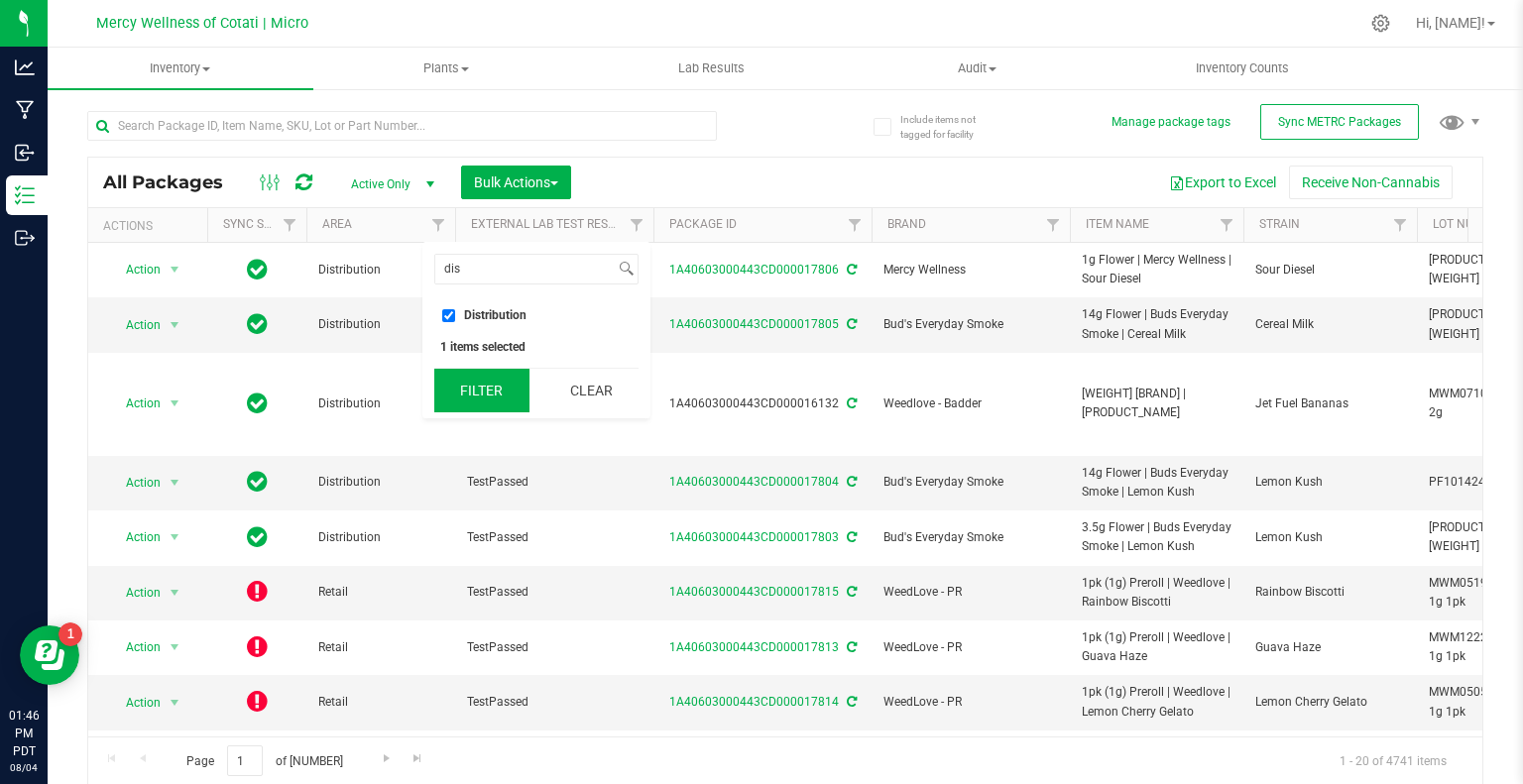 click on "Filter" at bounding box center (482, 391) 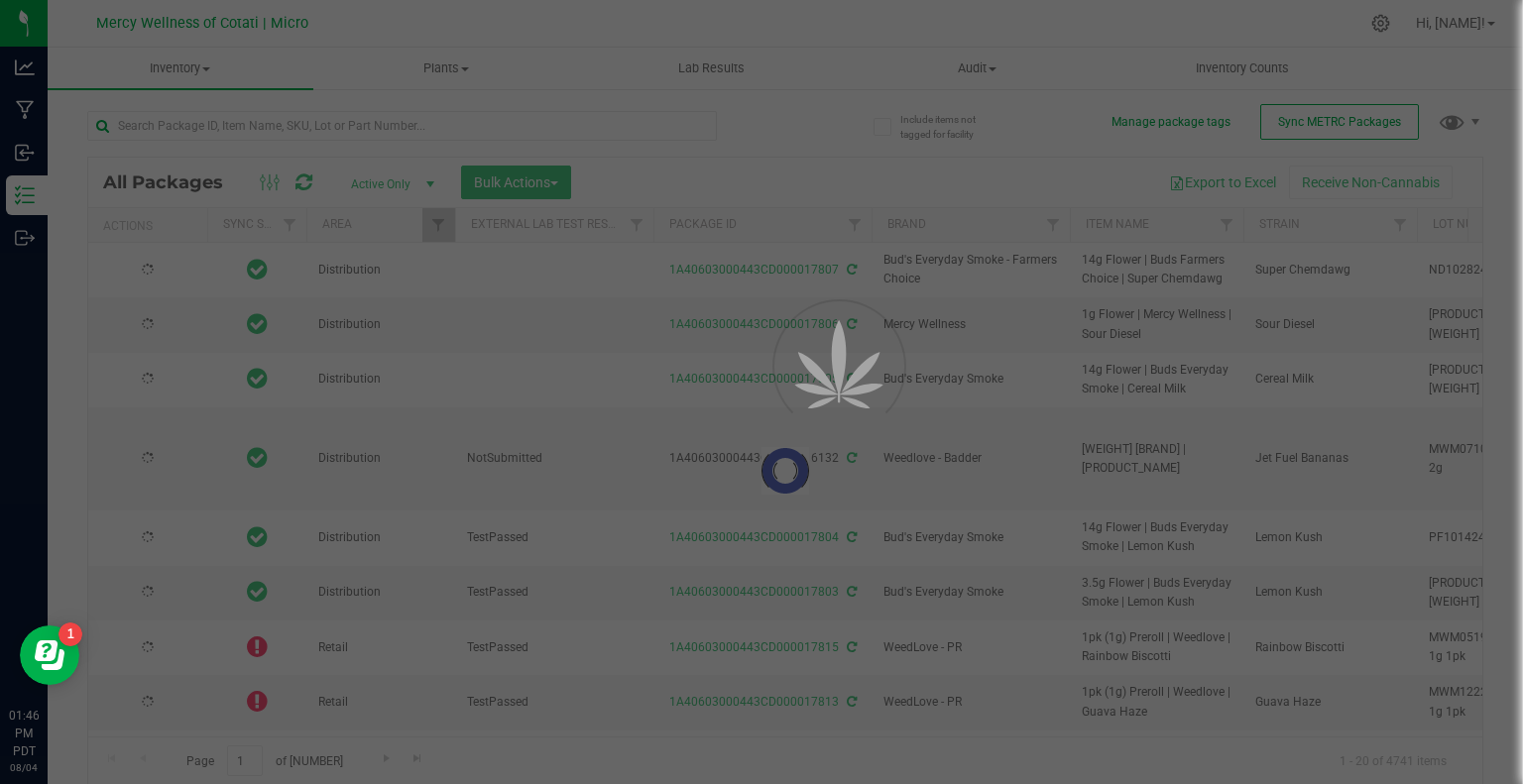 type on "2025-12-17" 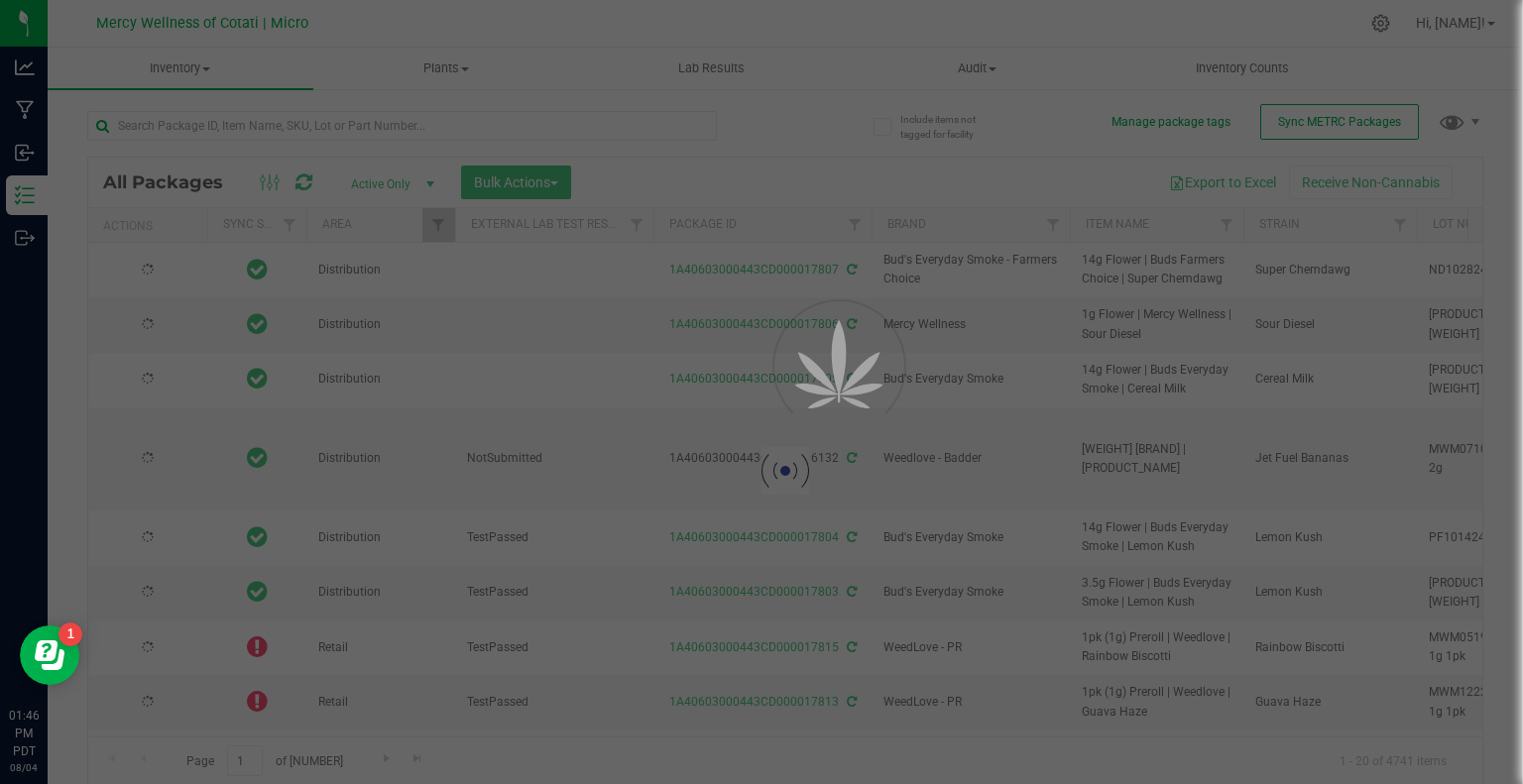 type on "2025-12-16" 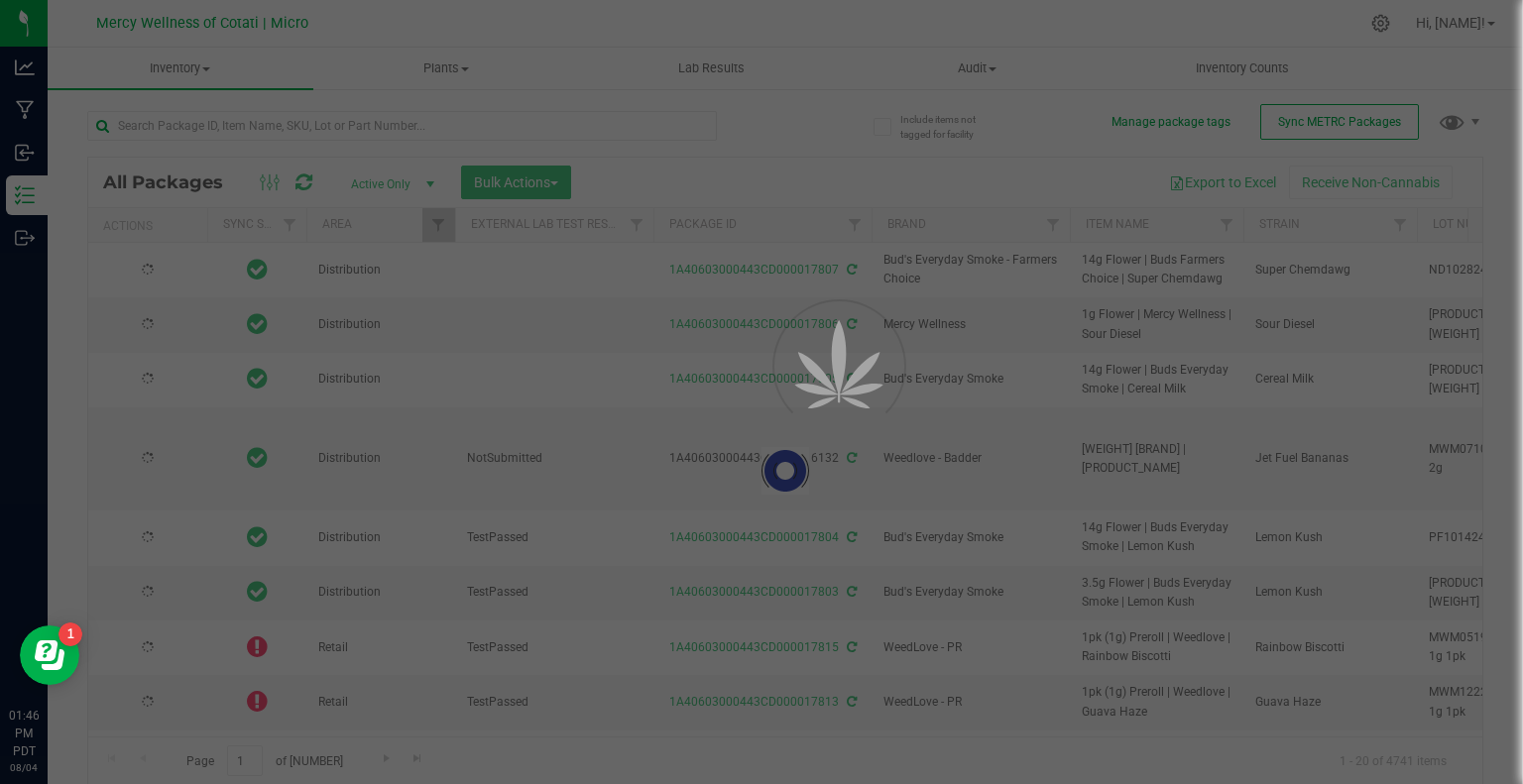 type on "[DATE]" 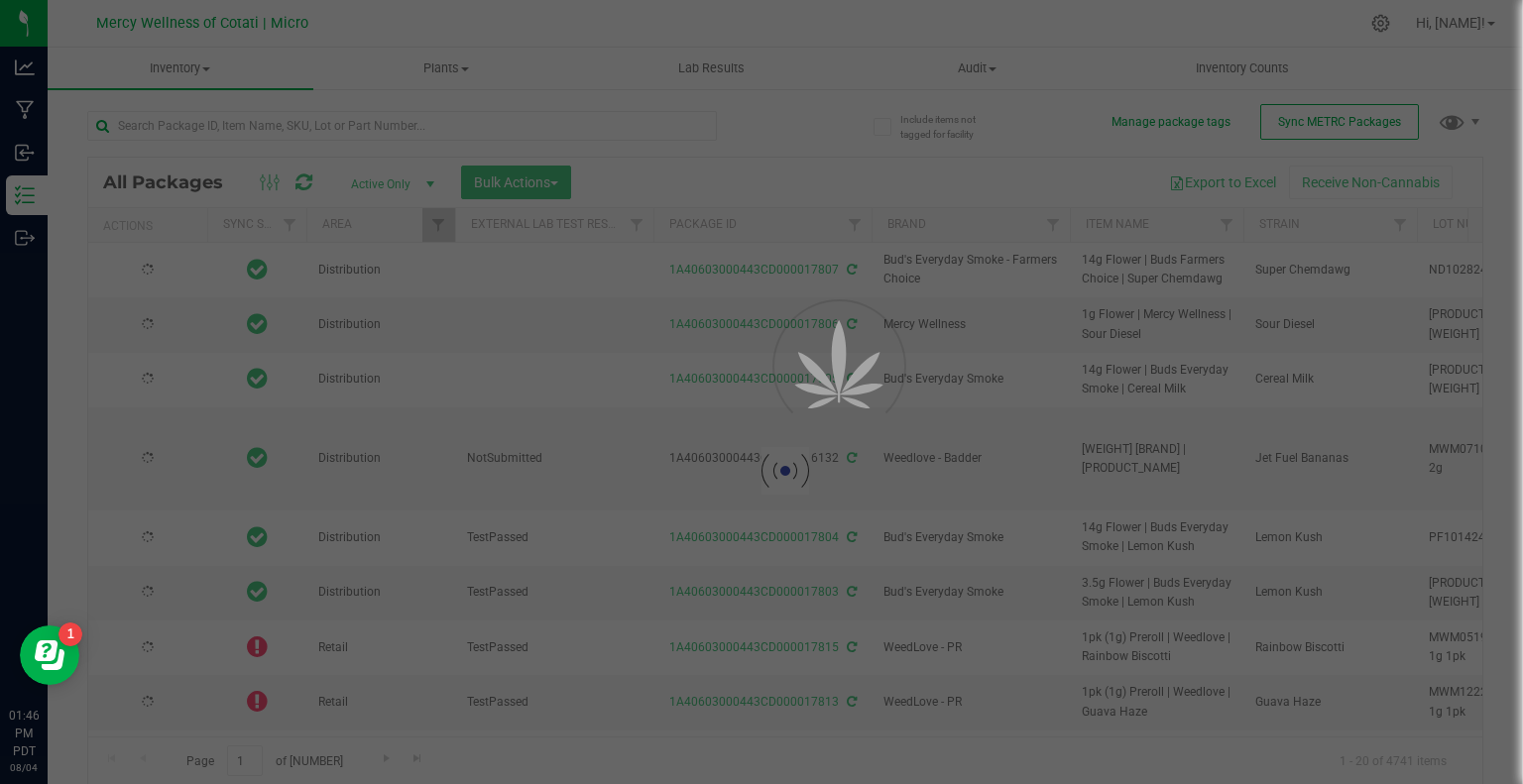 type on "2025-[MONTH]-[DAY]" 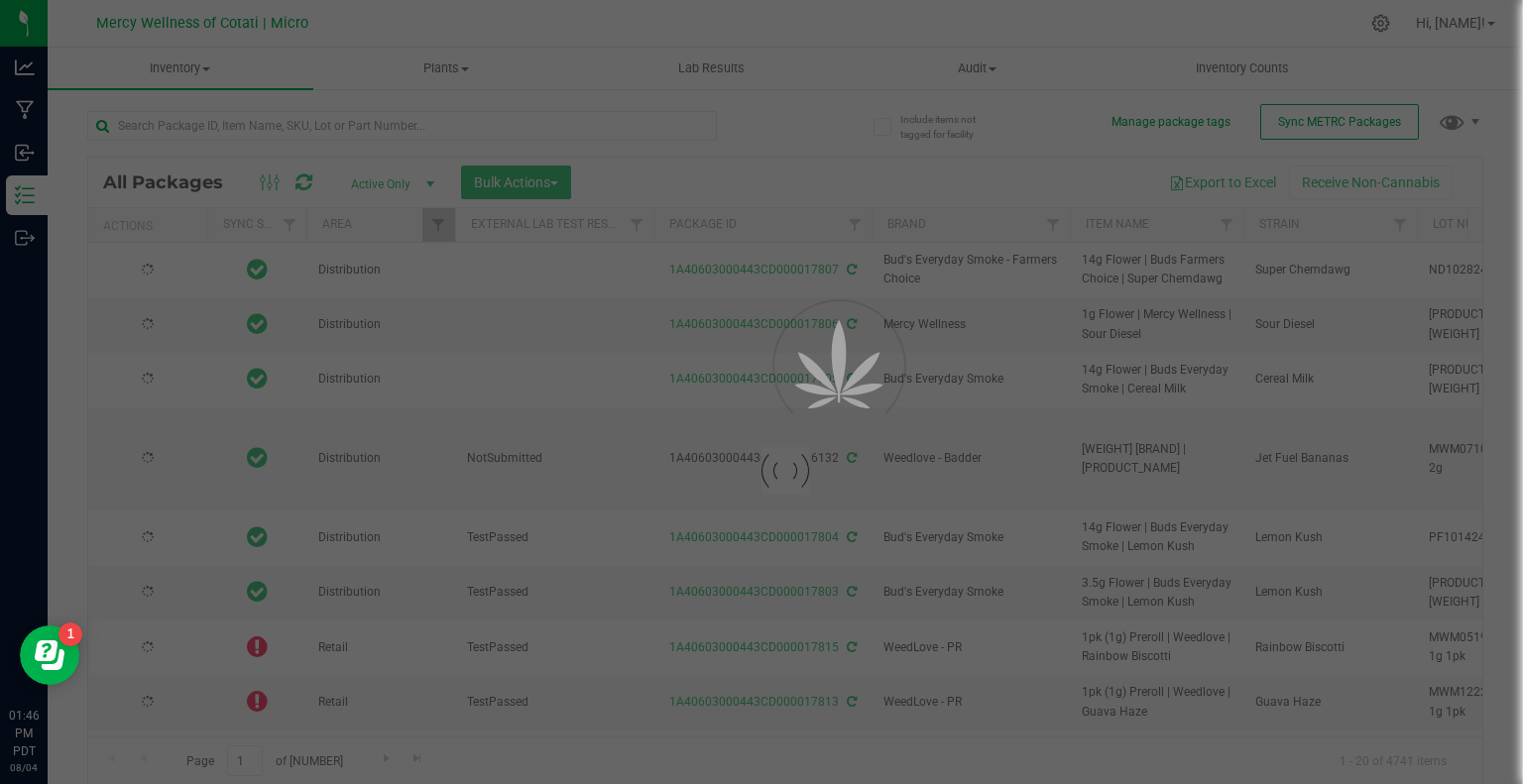 type on "2025-[MONTH]-[DAY]" 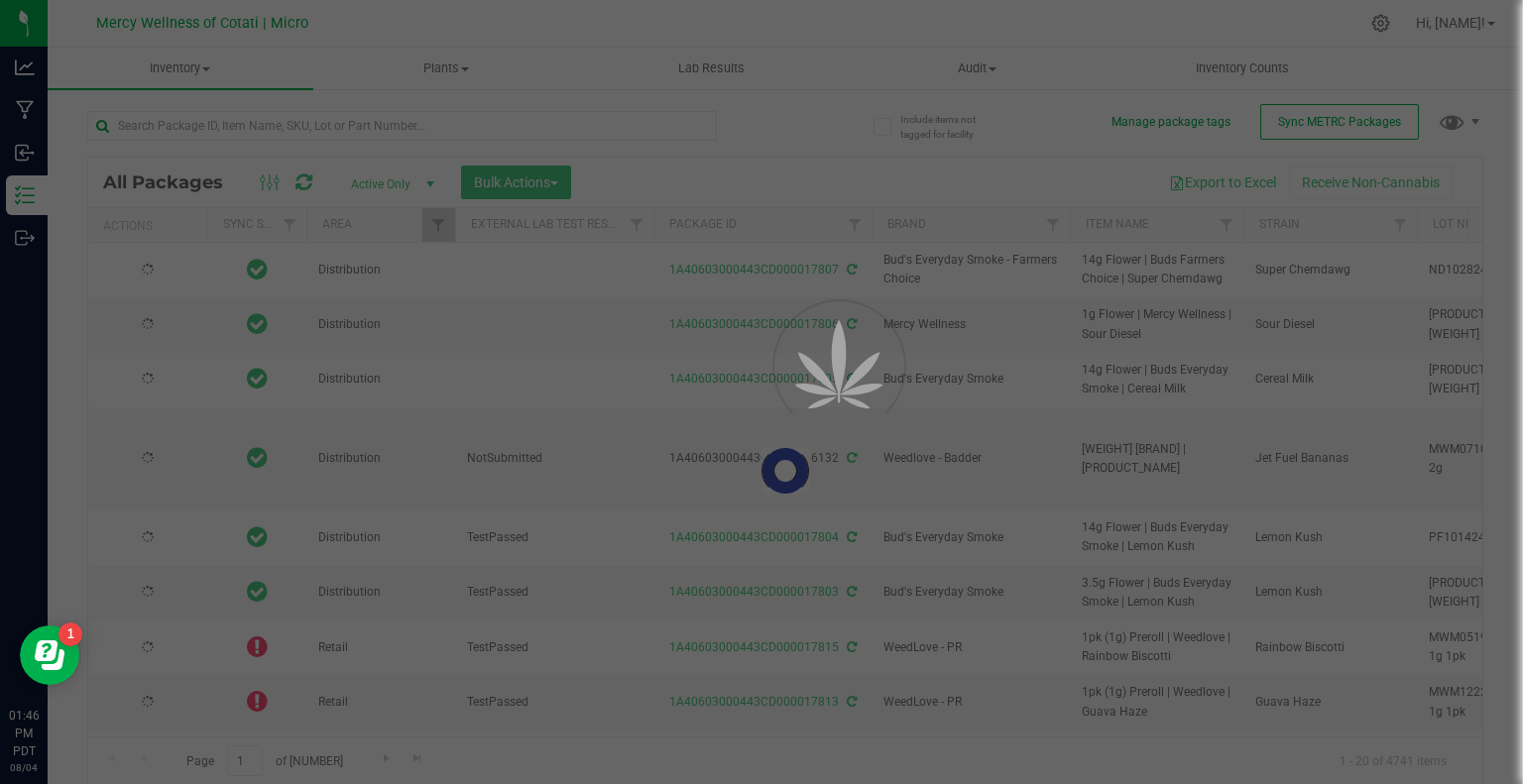 type on "2026-05-23" 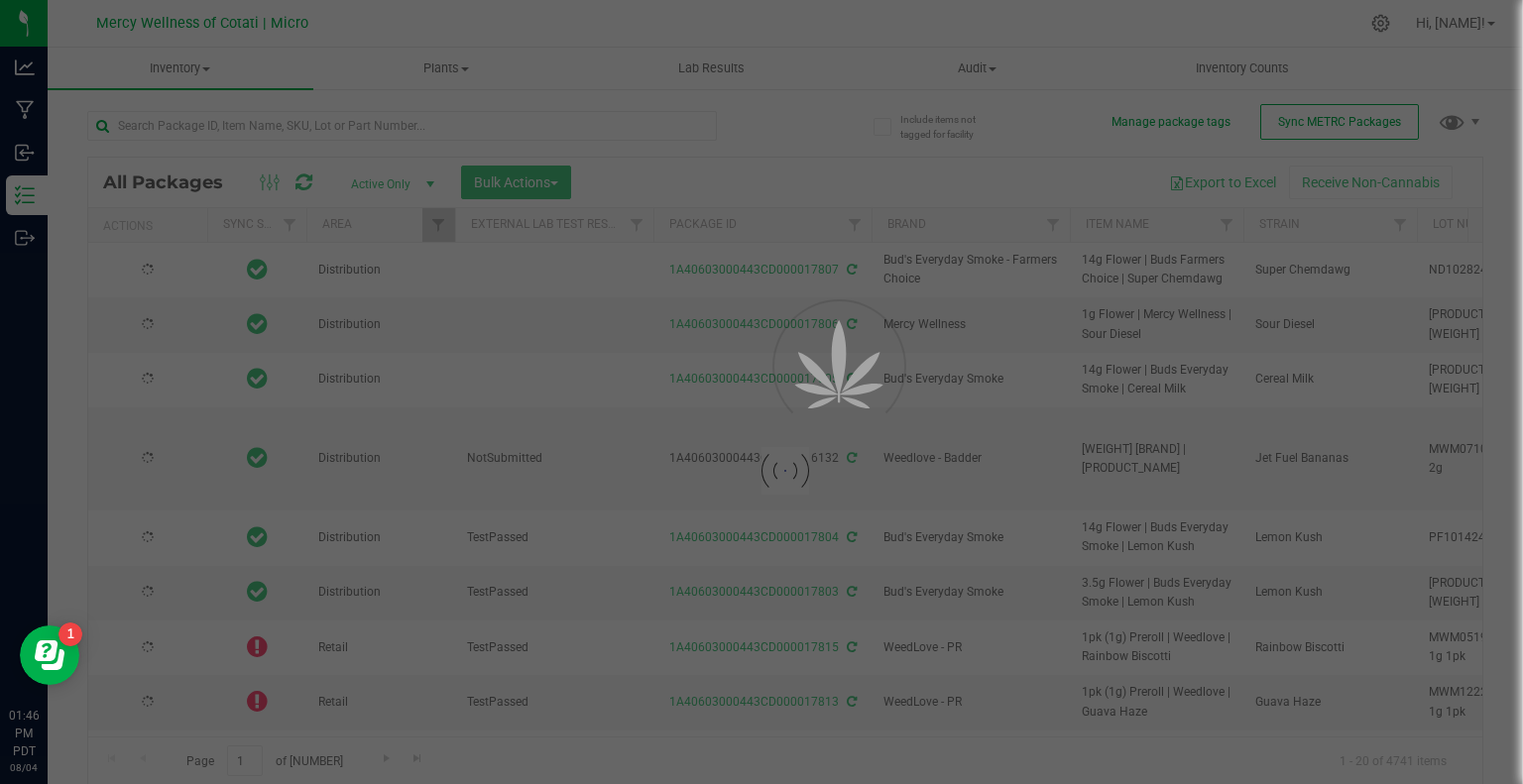 type on "2026-05-23" 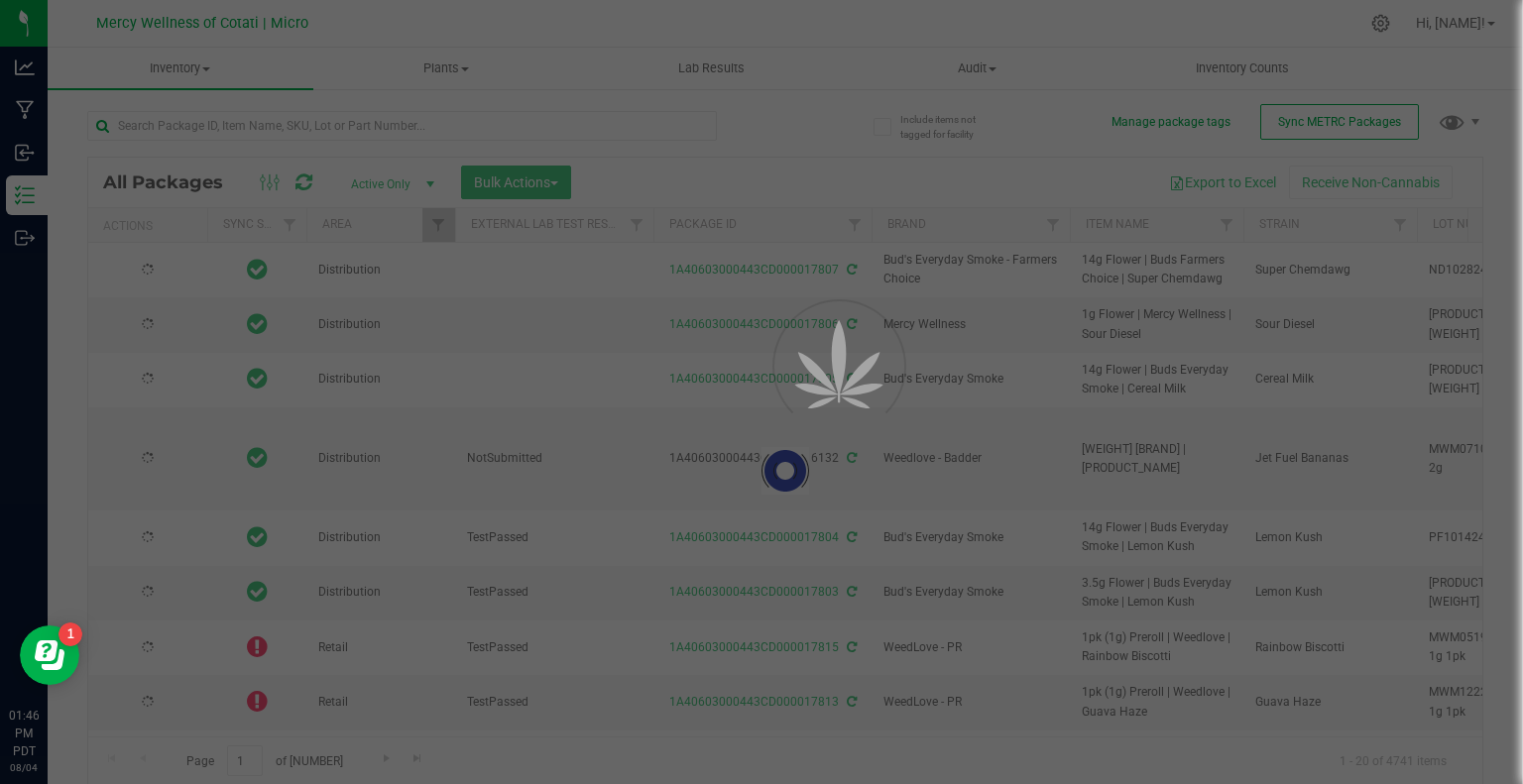 type on "2026-05-23" 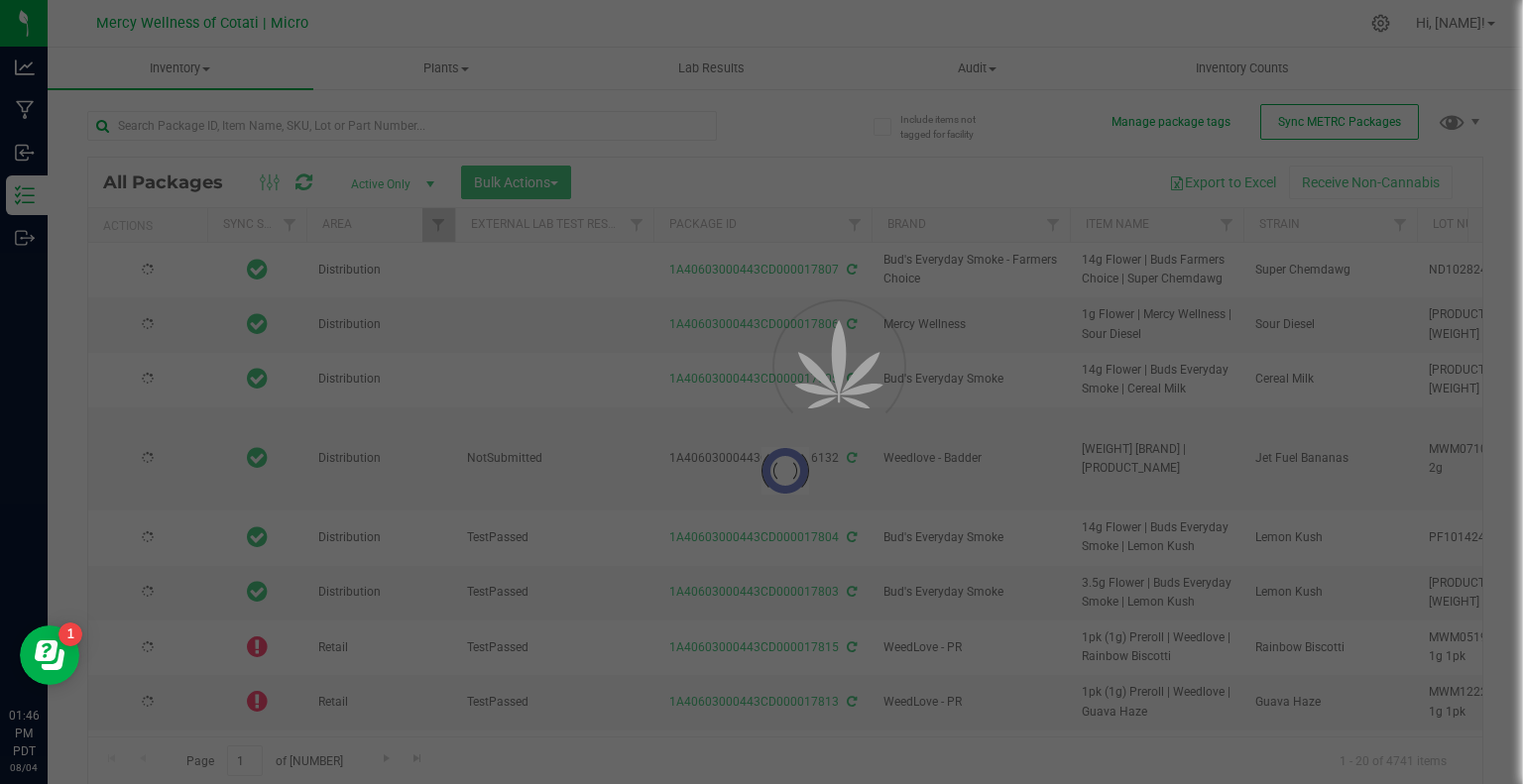 type on "2026-05-23" 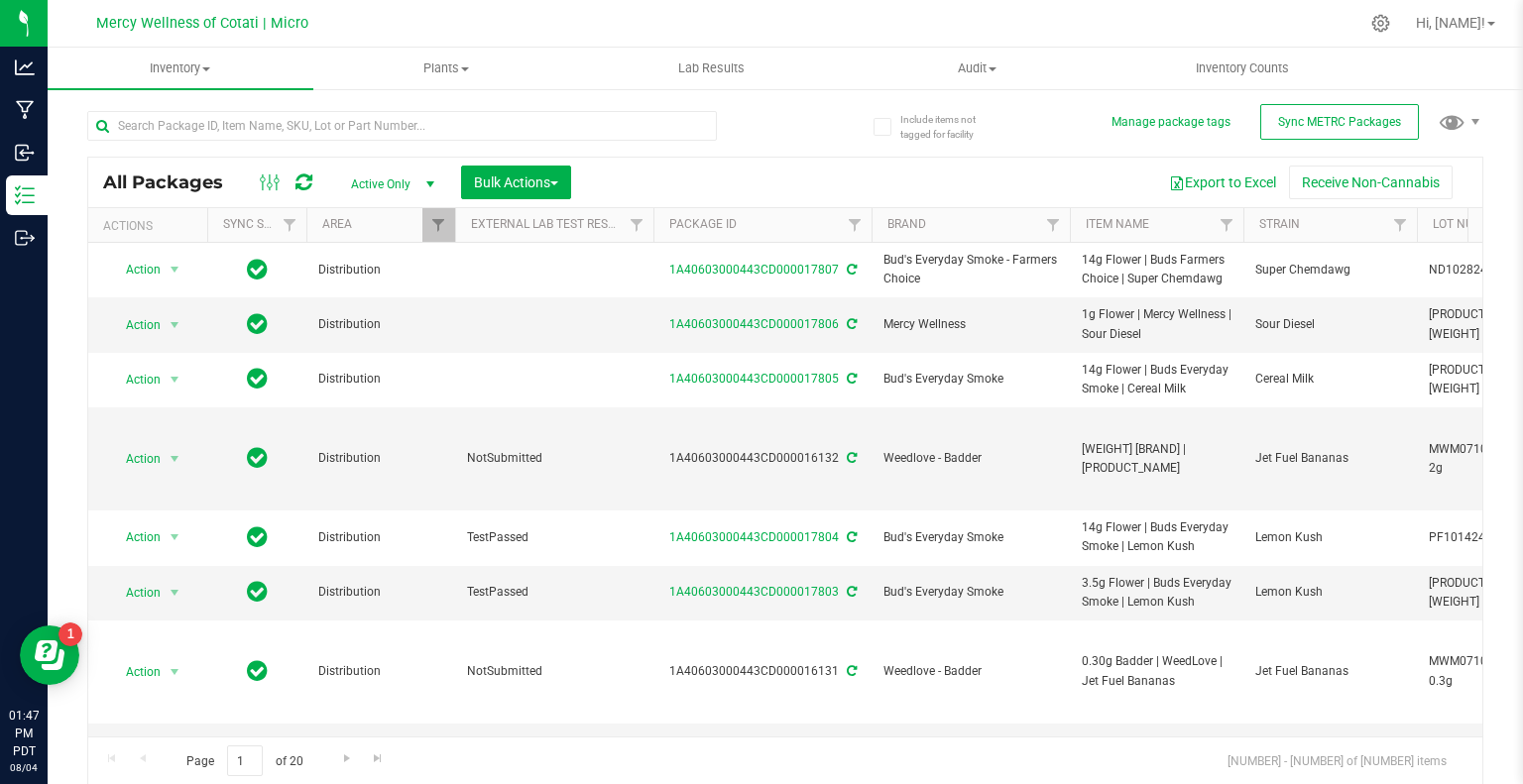 scroll, scrollTop: 0, scrollLeft: 7, axis: horizontal 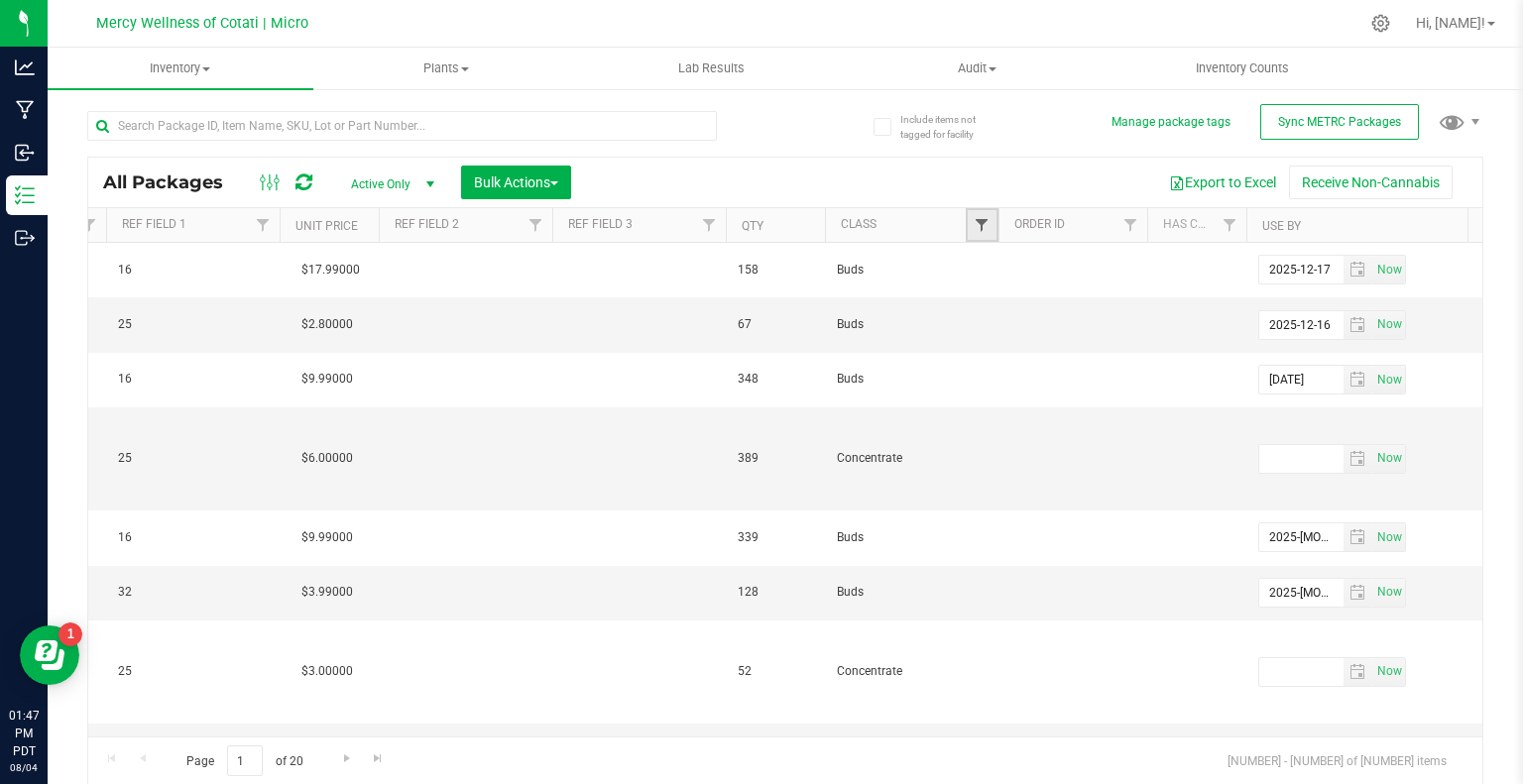click at bounding box center (982, 225) 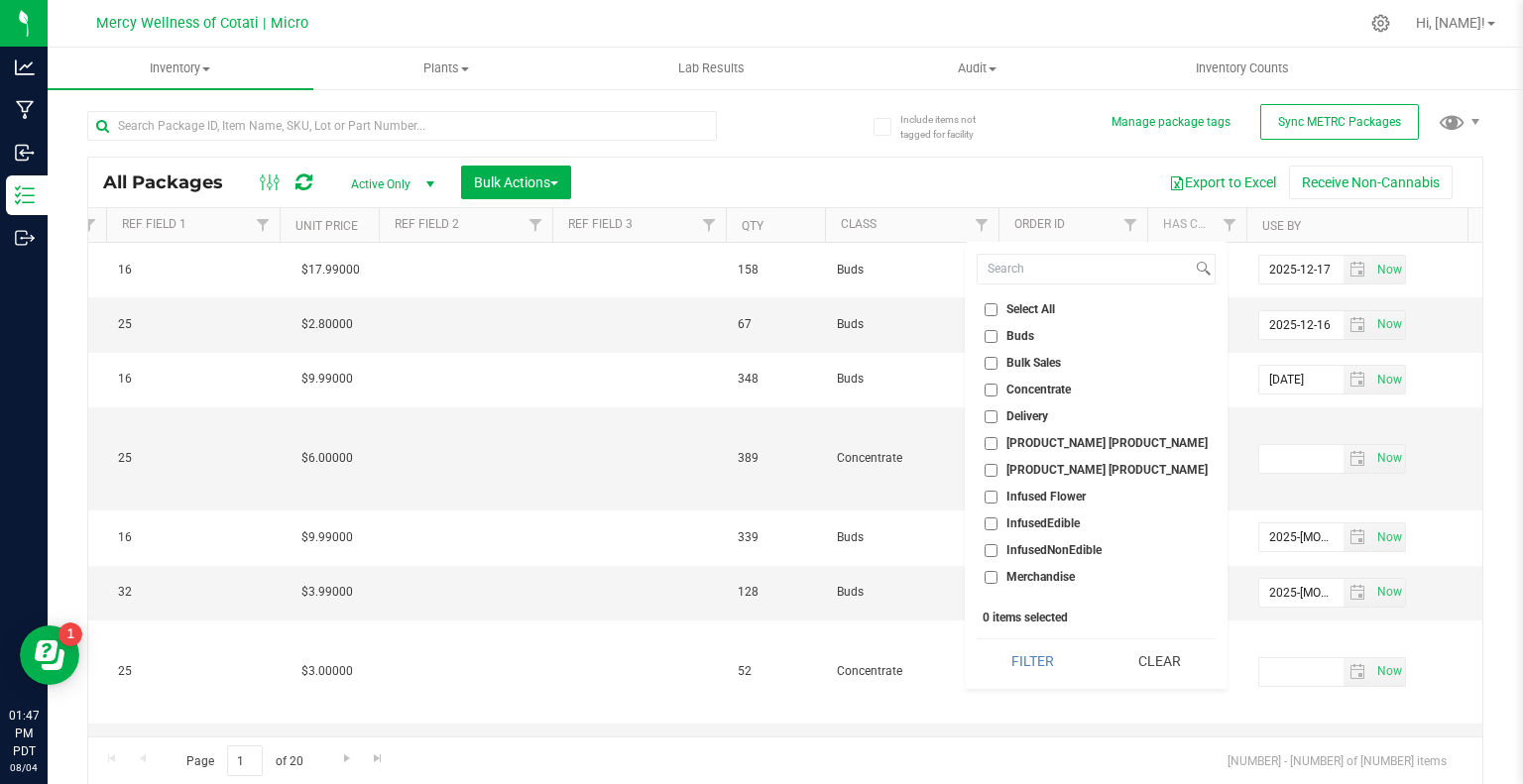 click on "Concentrate" at bounding box center [991, 390] 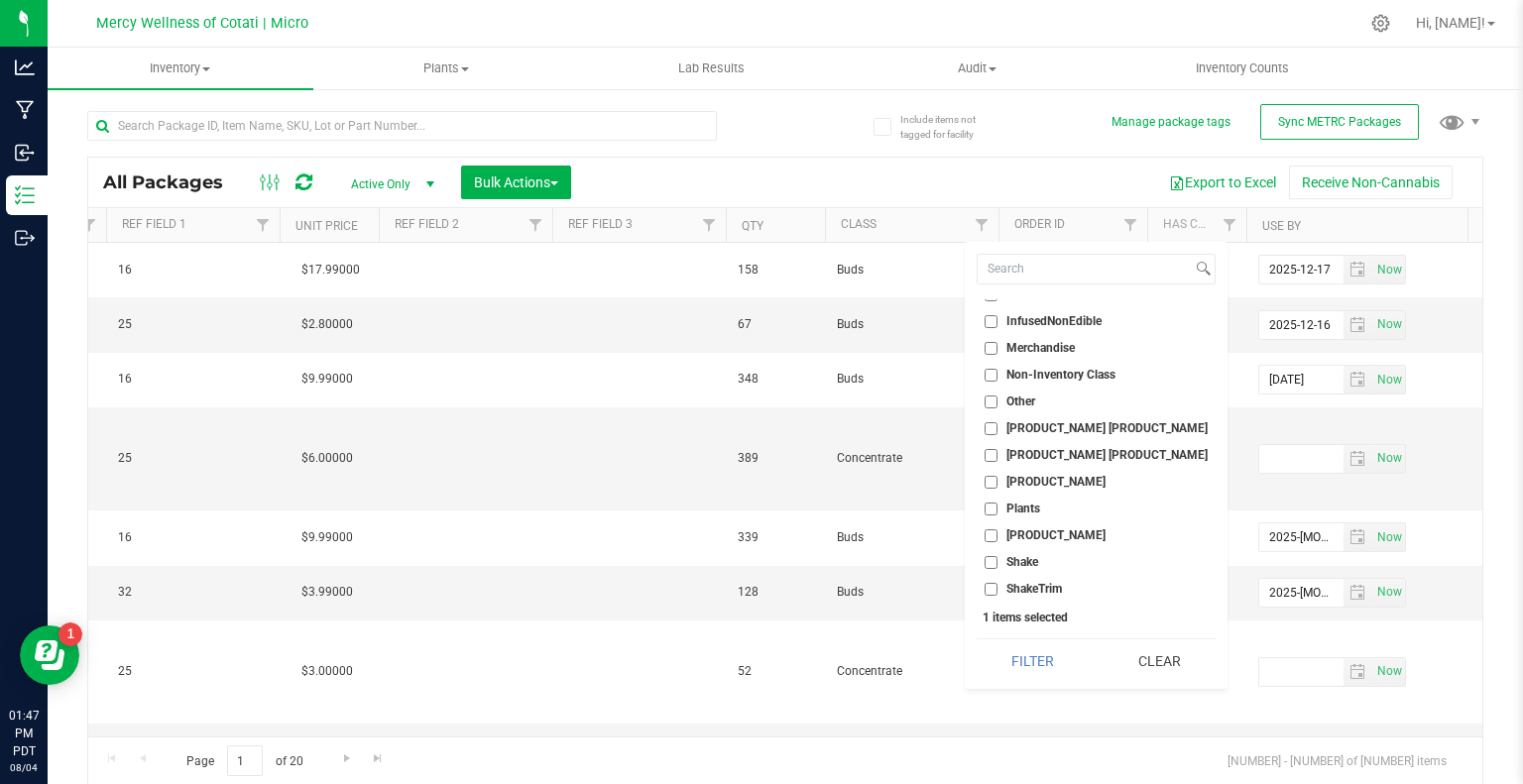 scroll, scrollTop: 258, scrollLeft: 0, axis: vertical 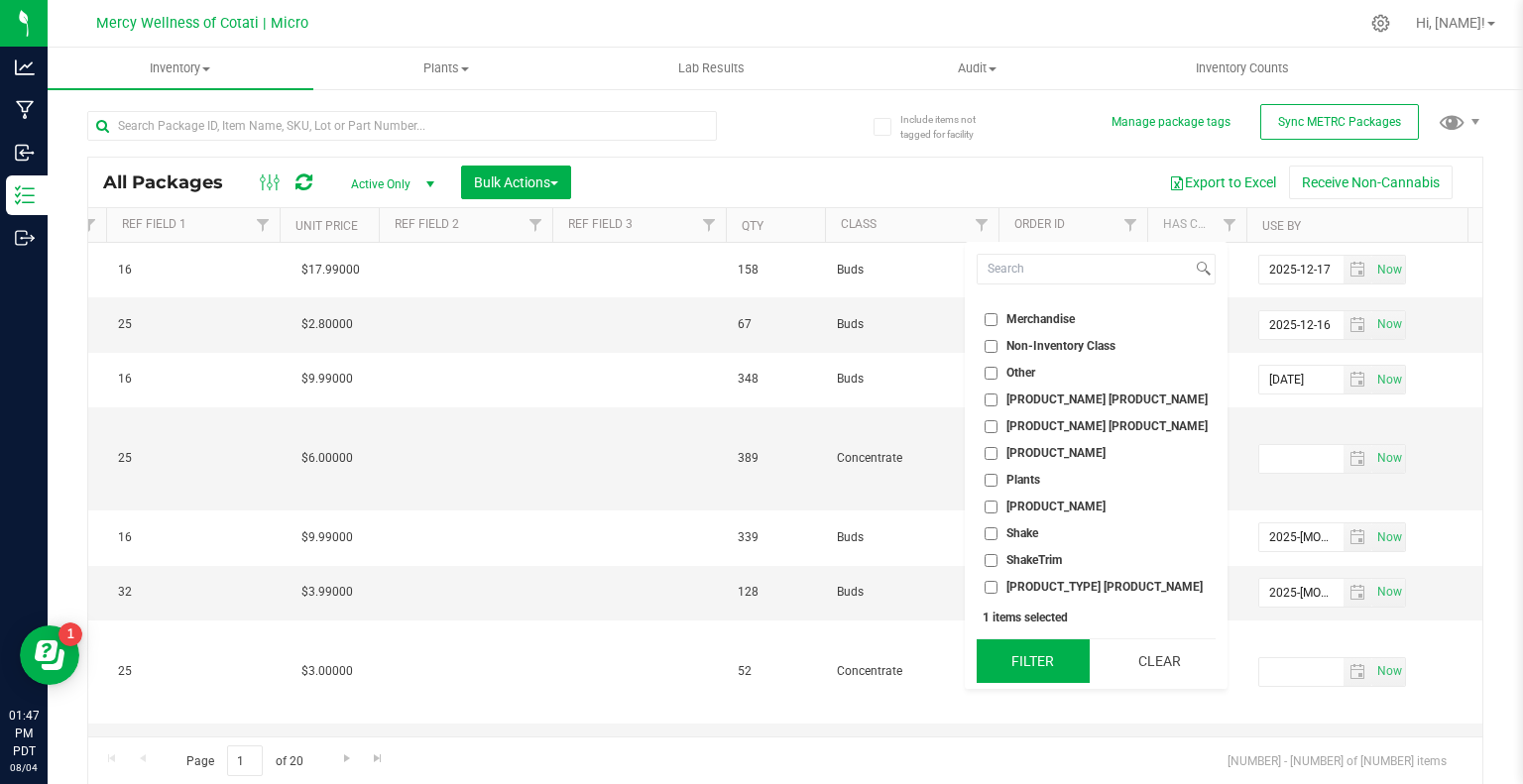 click on "Filter" at bounding box center (1032, 661) 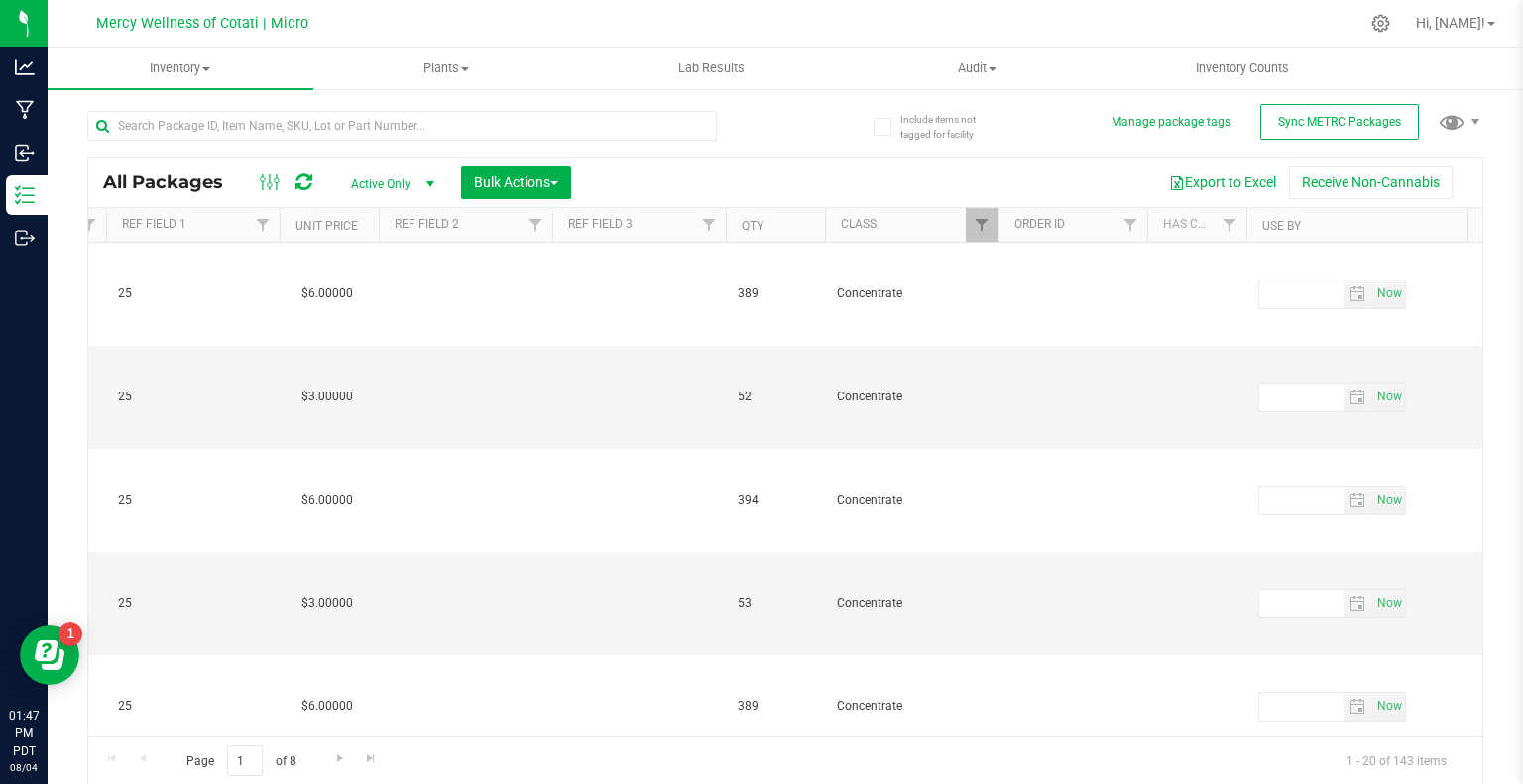 scroll, scrollTop: 0, scrollLeft: 0, axis: both 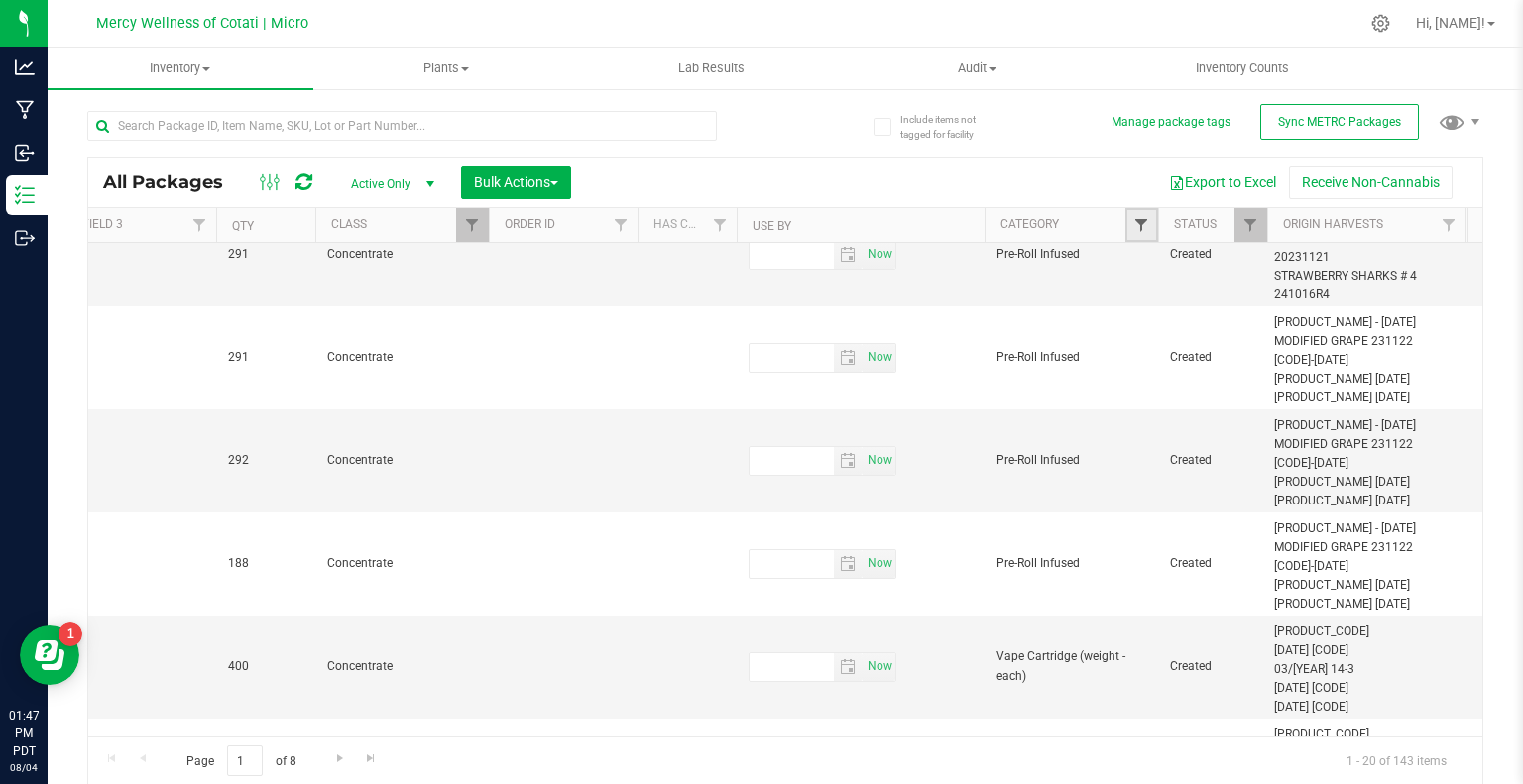 click at bounding box center [1141, 225] 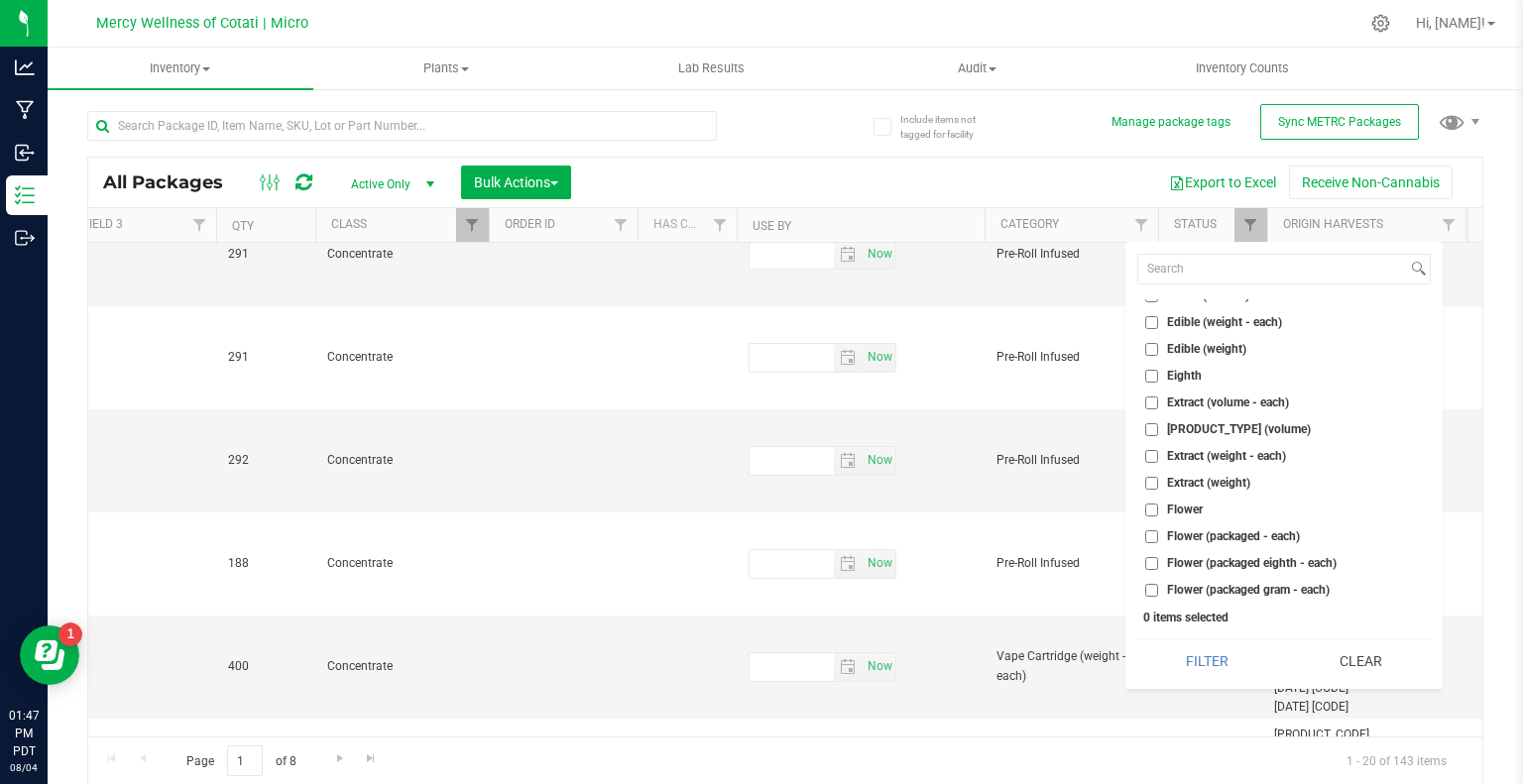 click on "Extract (weight - each)" at bounding box center (1151, 456) 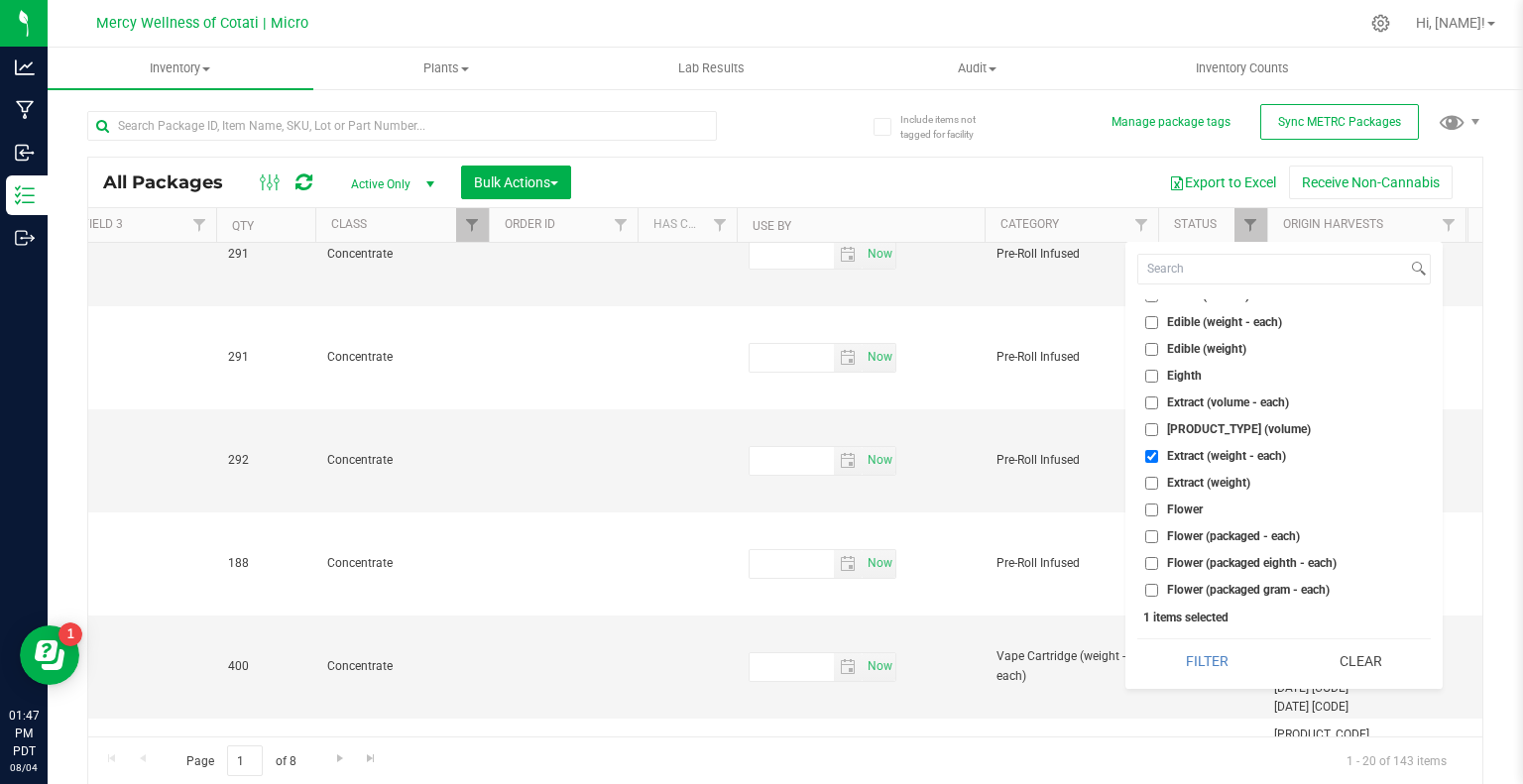 click on "Extract (weight)" at bounding box center [1151, 483] 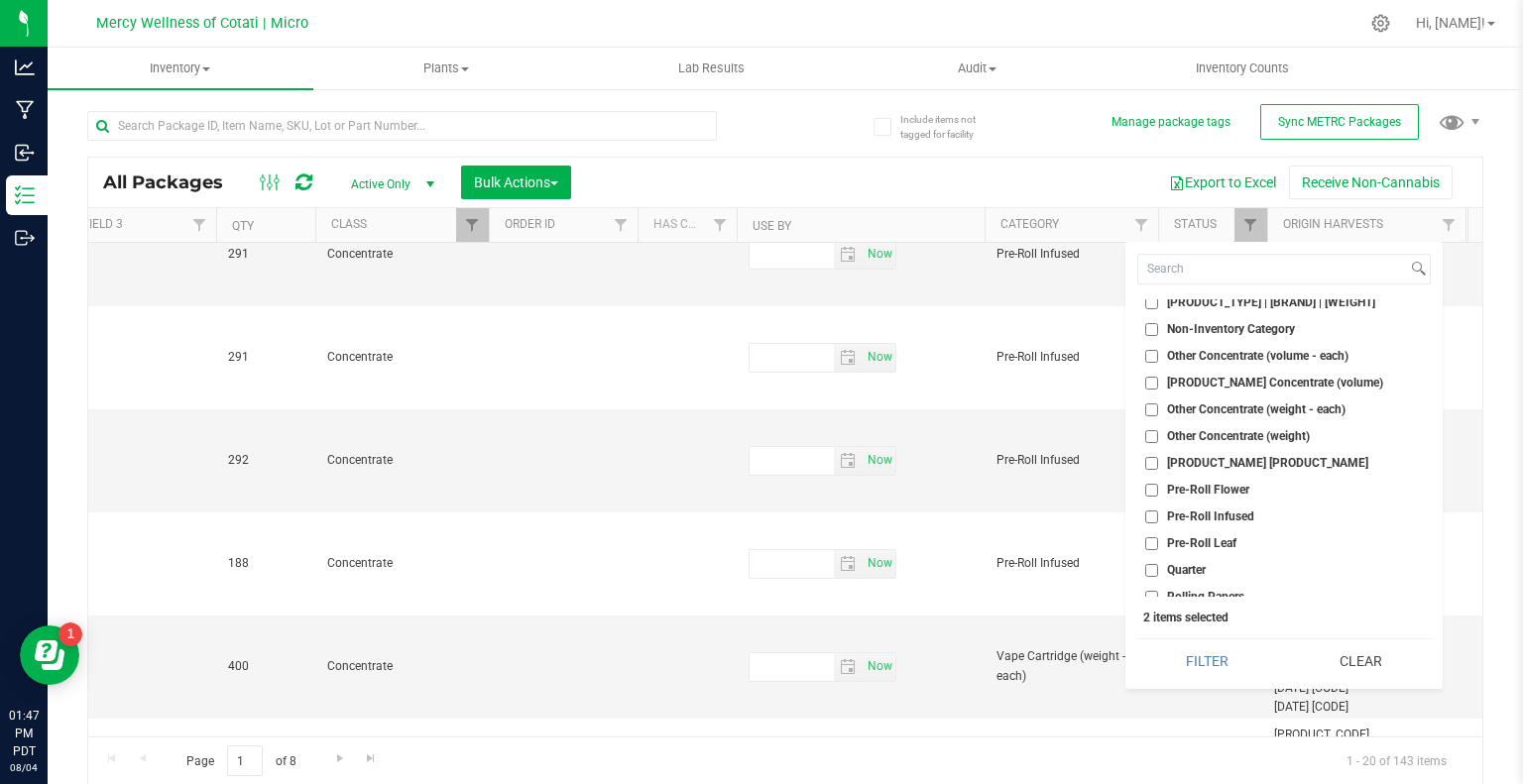 click on "Other Concentrate (weight - each)" at bounding box center [1151, 409] 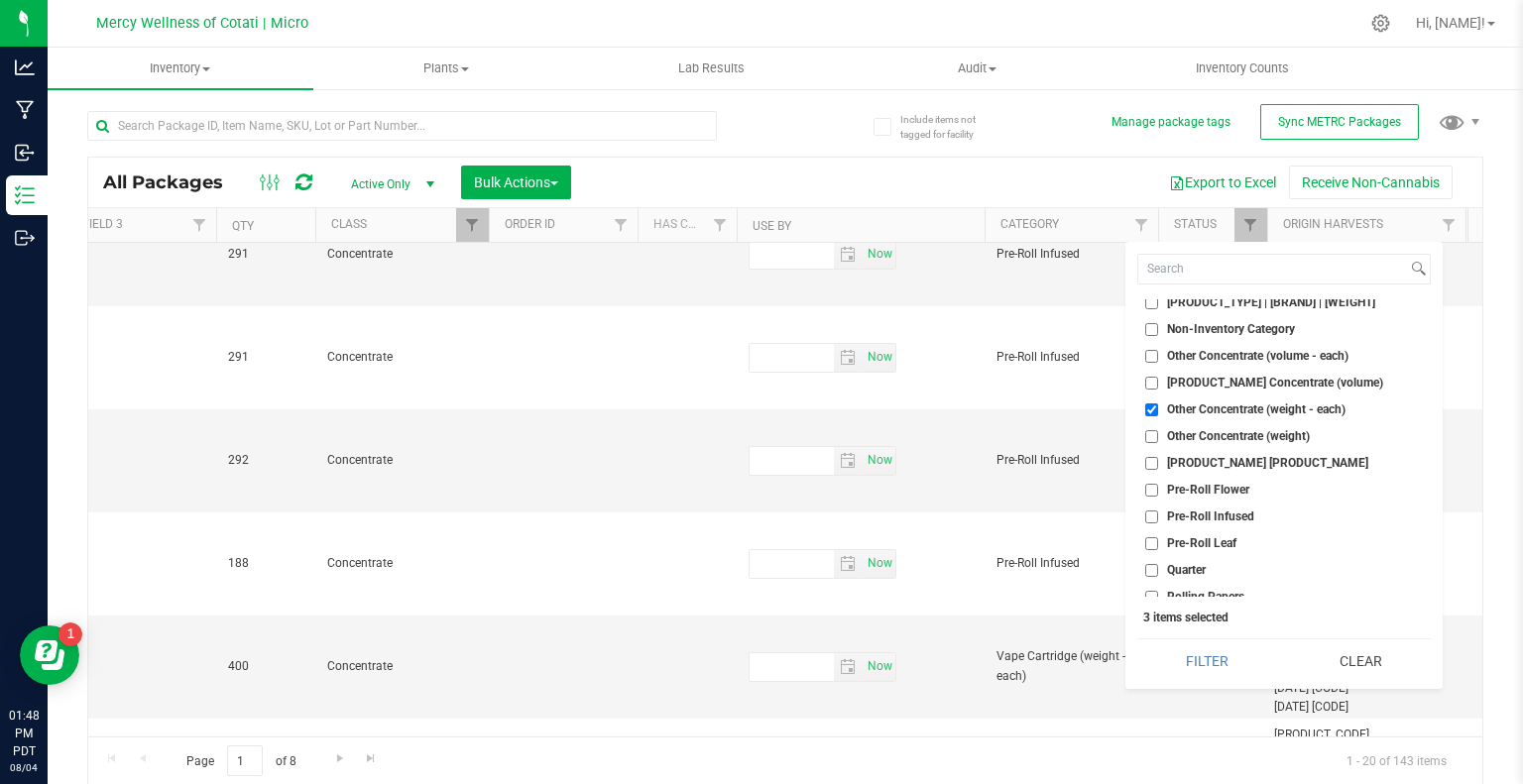 click on "Other Concentrate (weight)" at bounding box center (1151, 436) 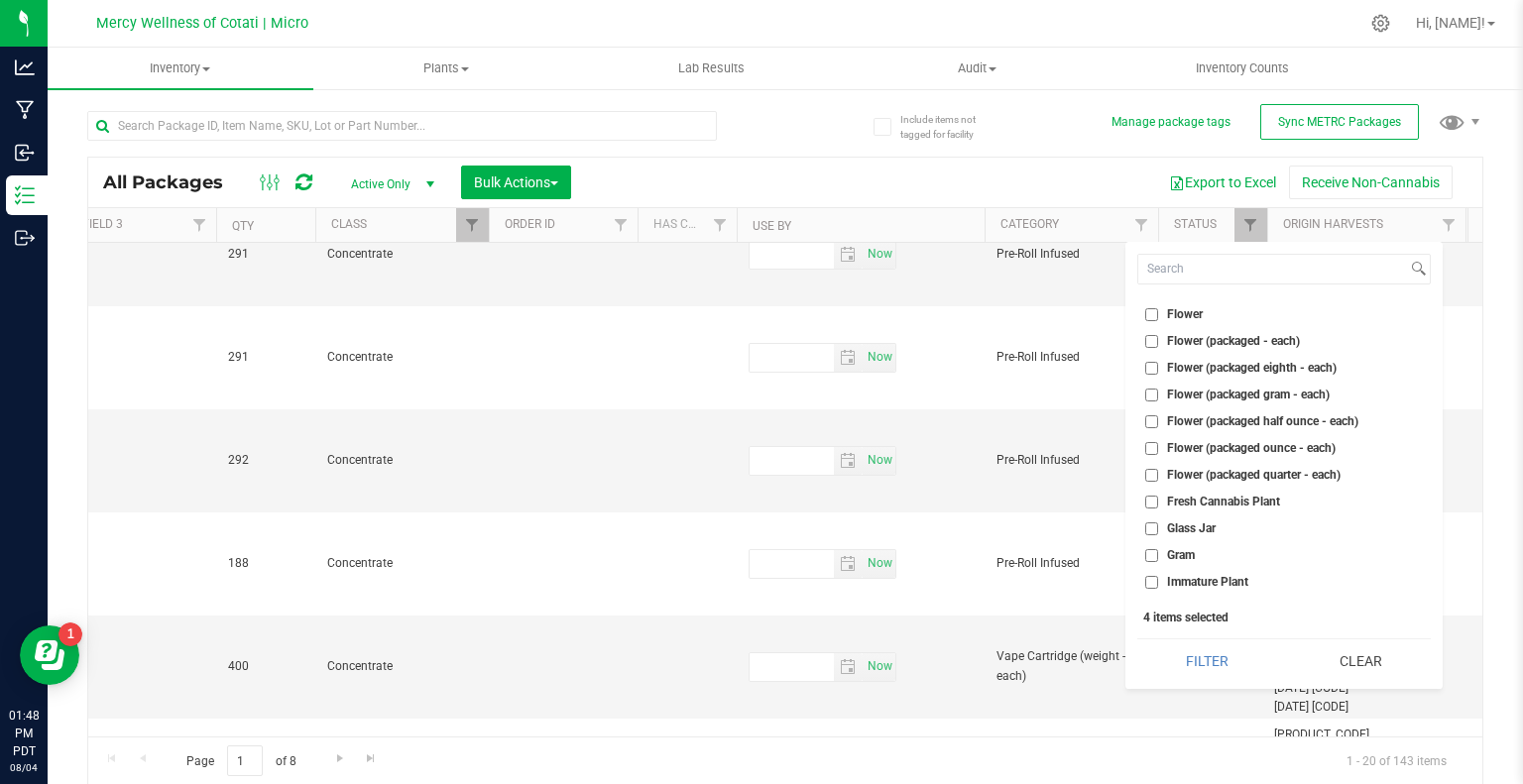 scroll, scrollTop: 665, scrollLeft: 0, axis: vertical 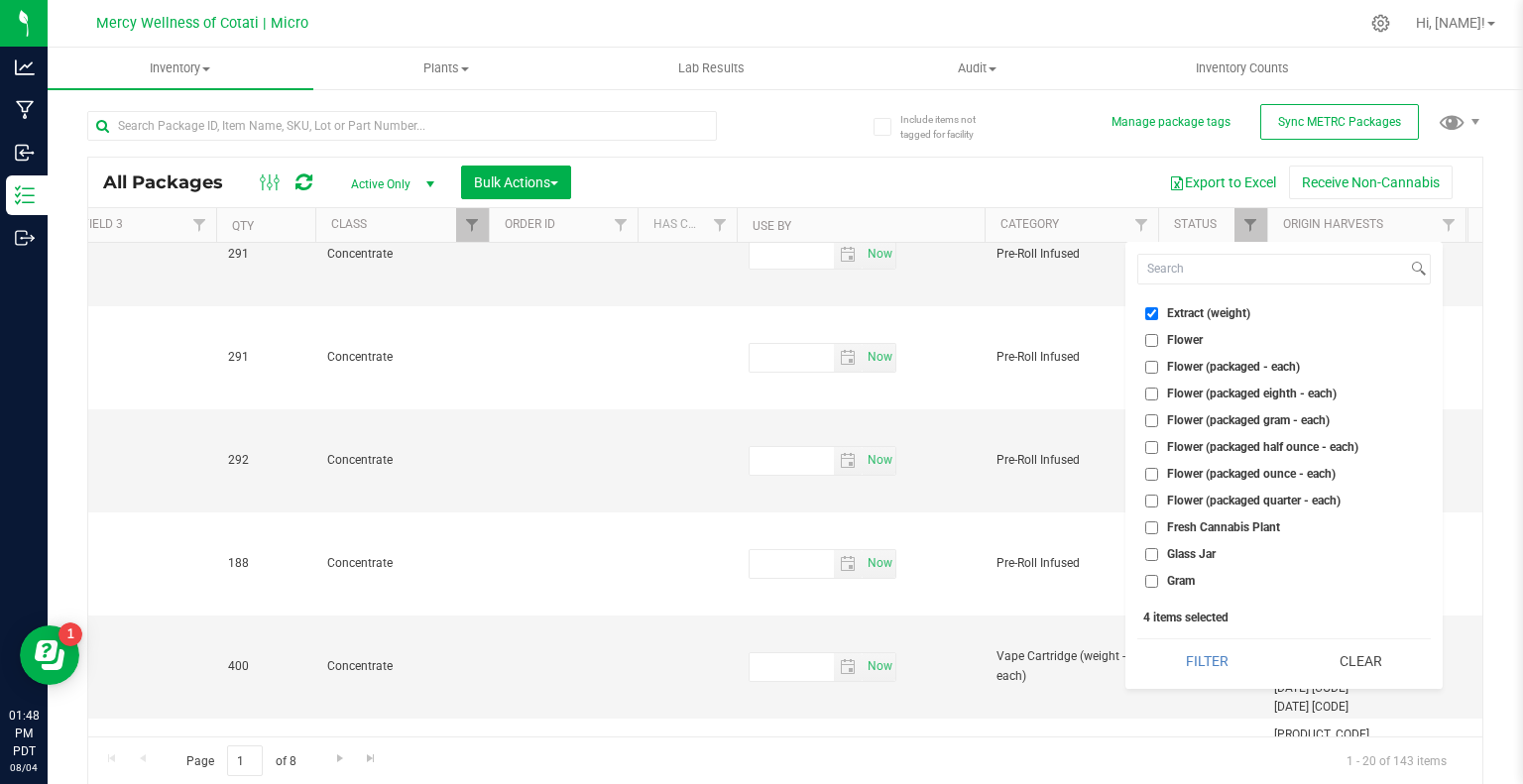 click on "Flower (packaged - each)" at bounding box center (1151, 367) 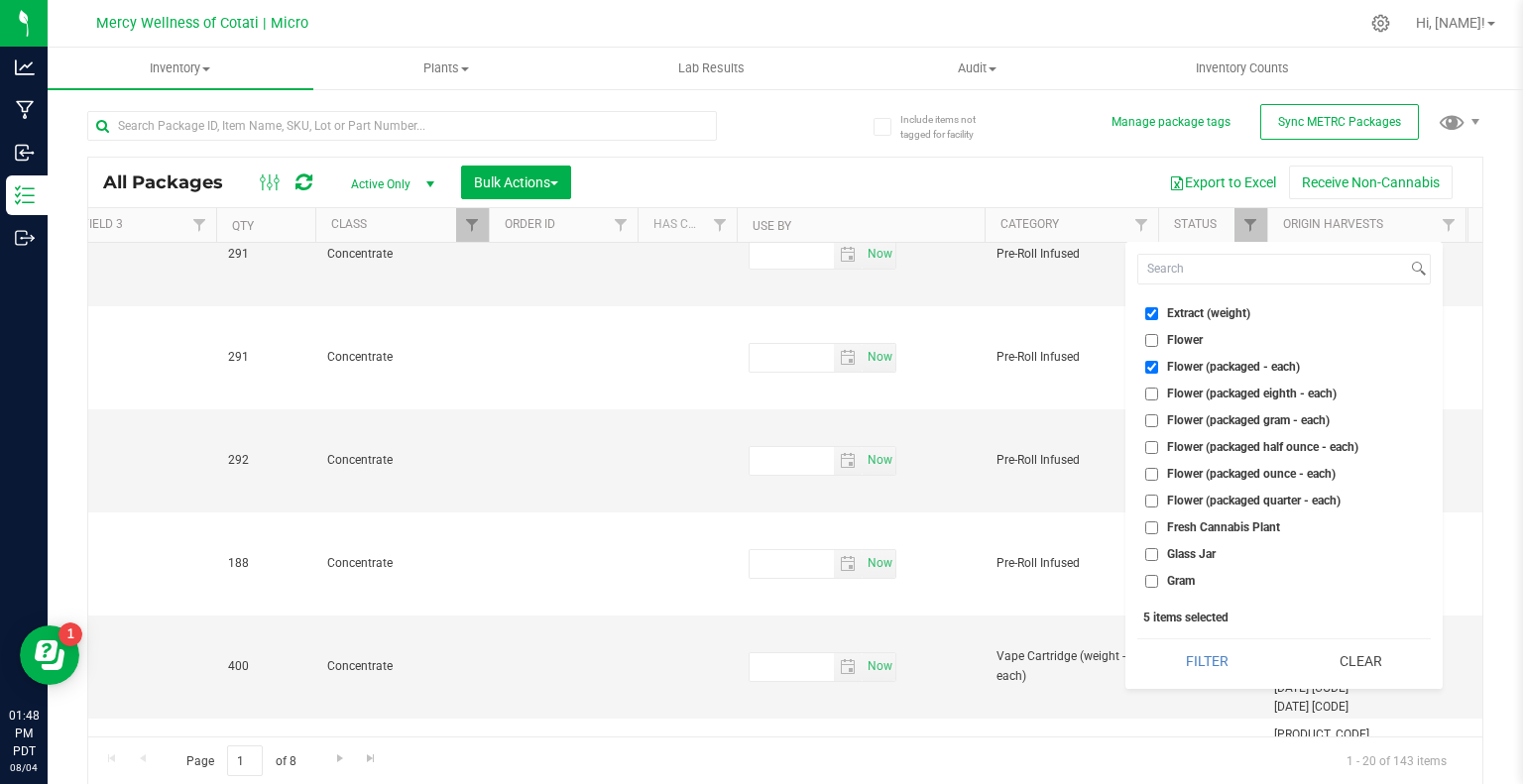 click on "Flower (packaged eighth - each)" at bounding box center (1151, 393) 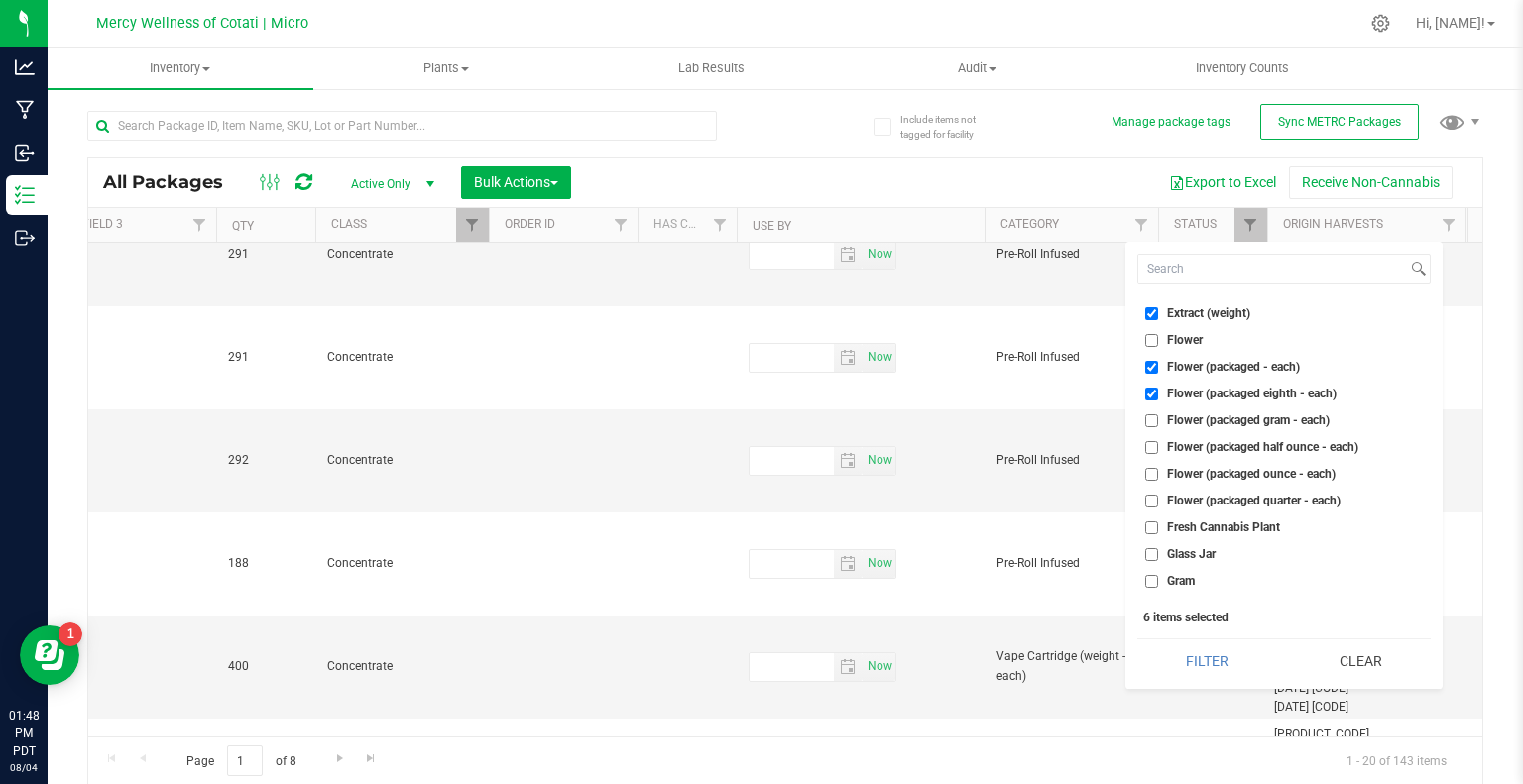 click on "Flower (packaged gram - each)" at bounding box center (1151, 420) 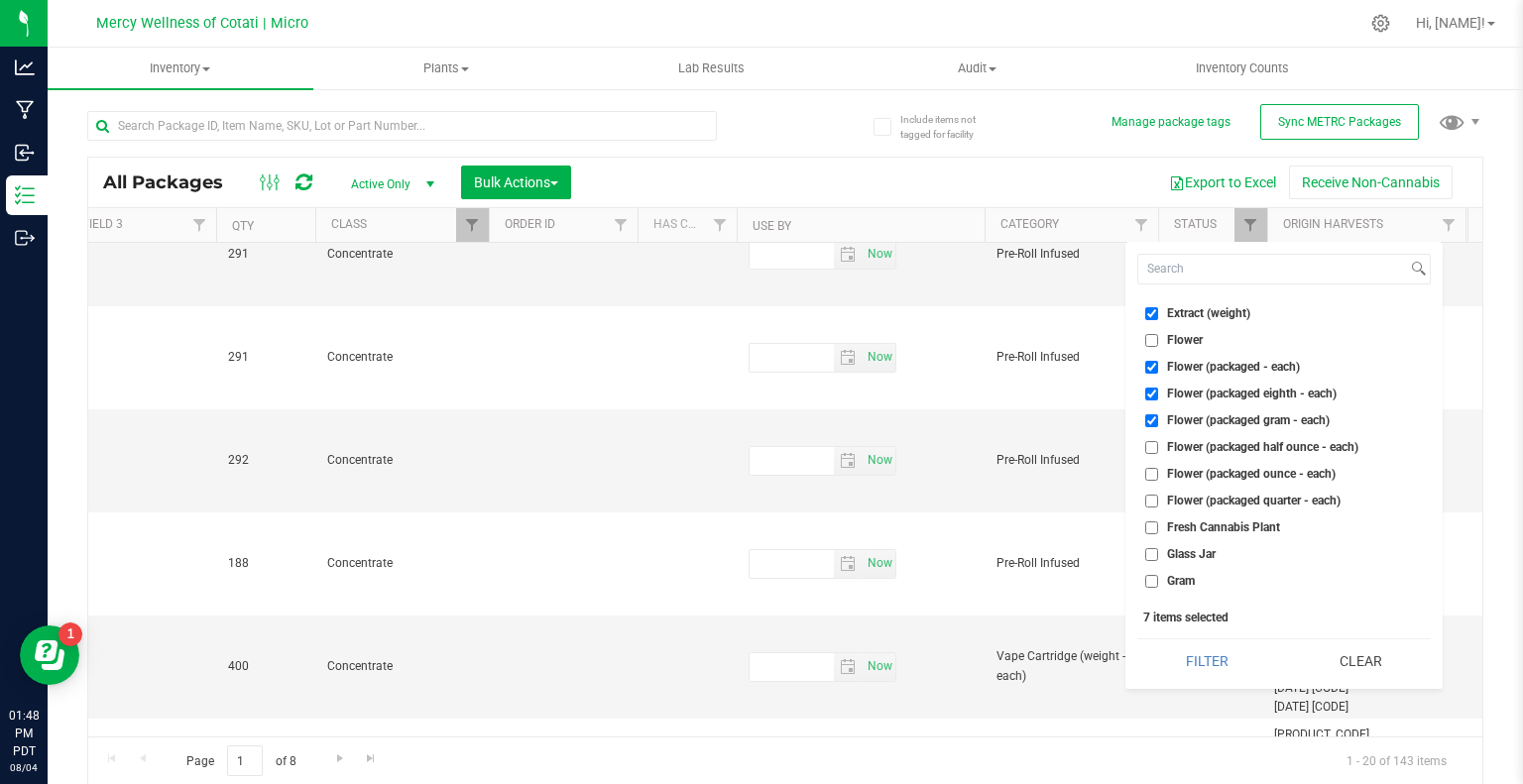 click on "Flower (packaged half ounce - each)" at bounding box center (1151, 447) 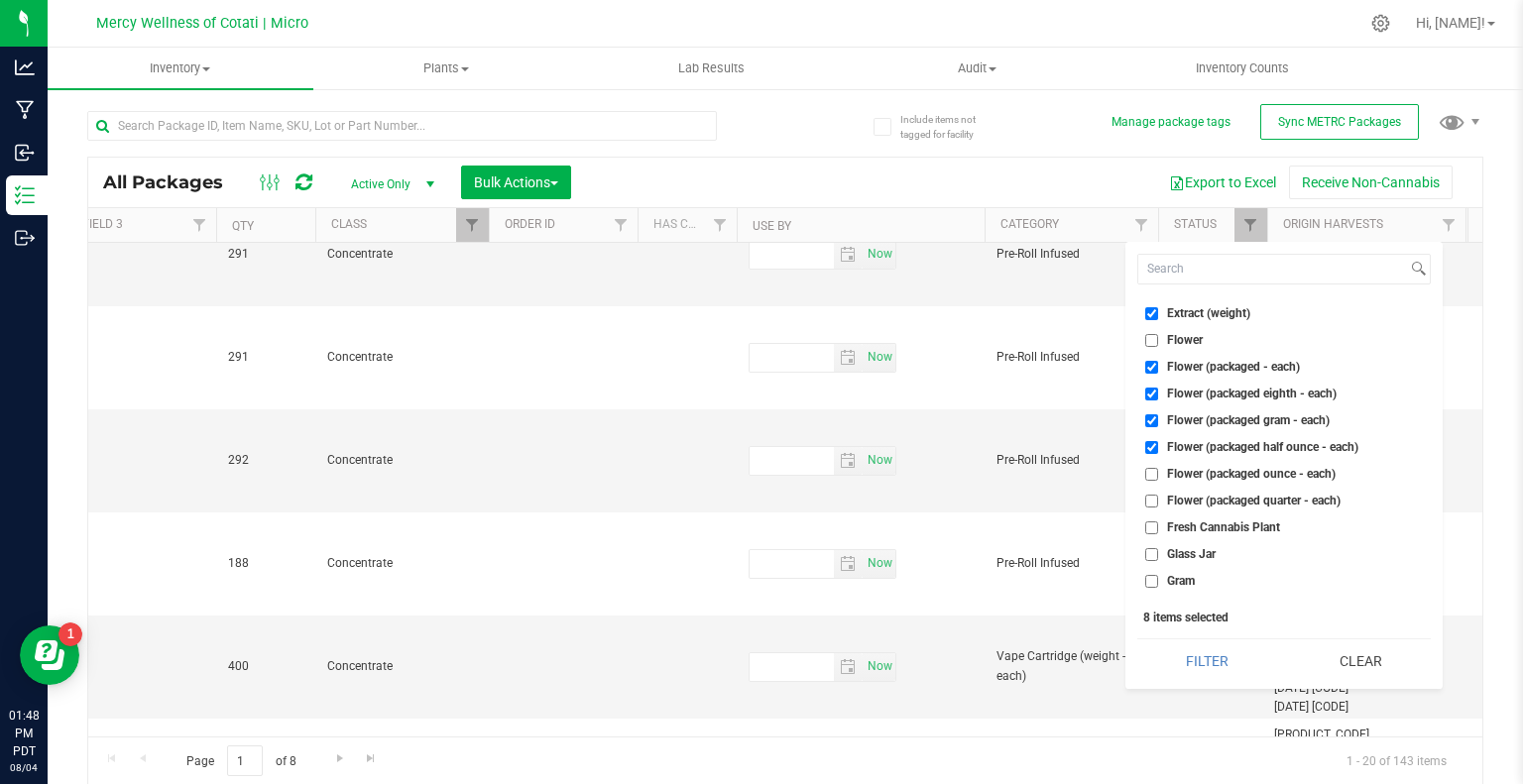 click on "Flower (packaged ounce - each)" at bounding box center (1151, 474) 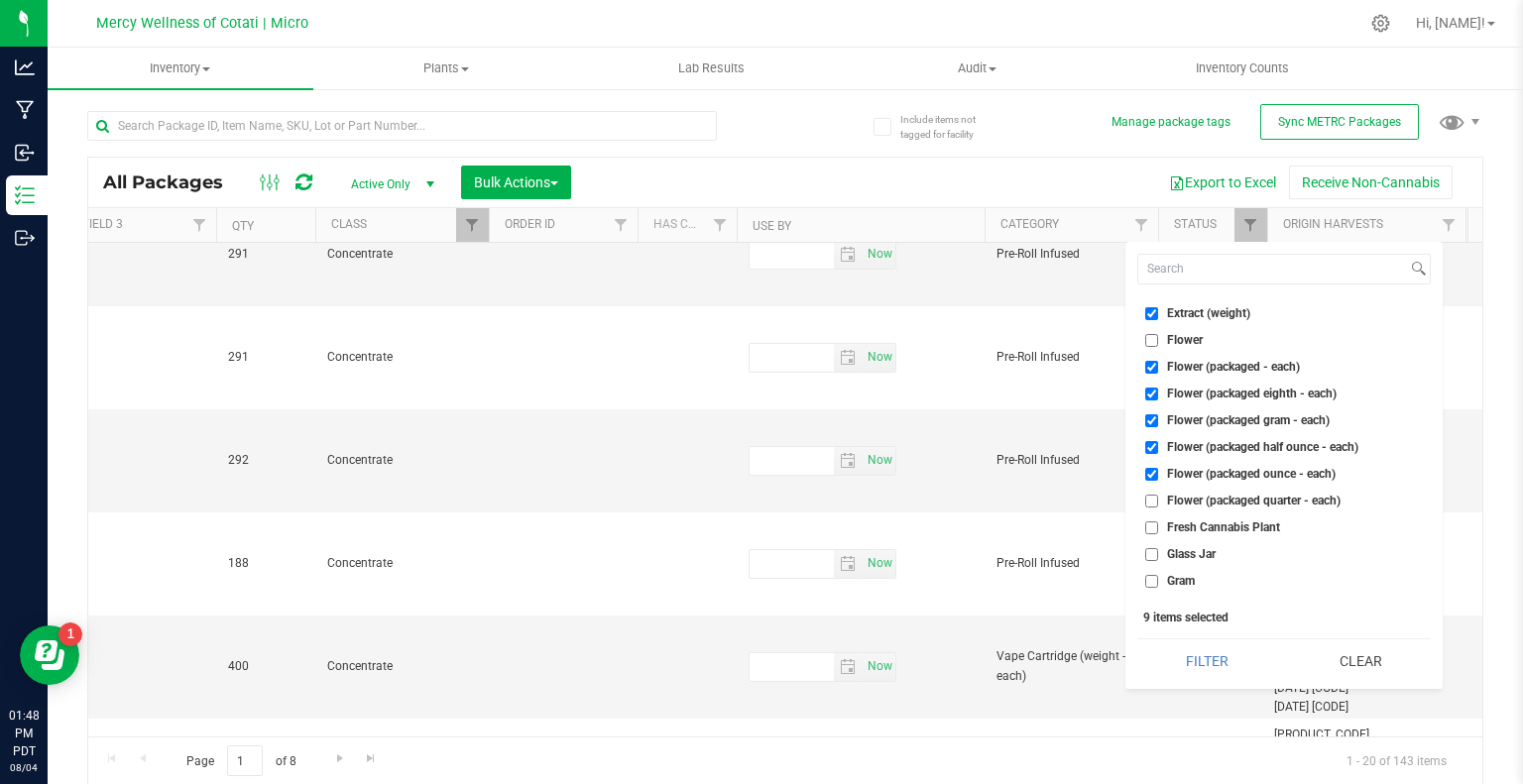 click on "Flower (packaged quarter - each)" at bounding box center [1151, 501] 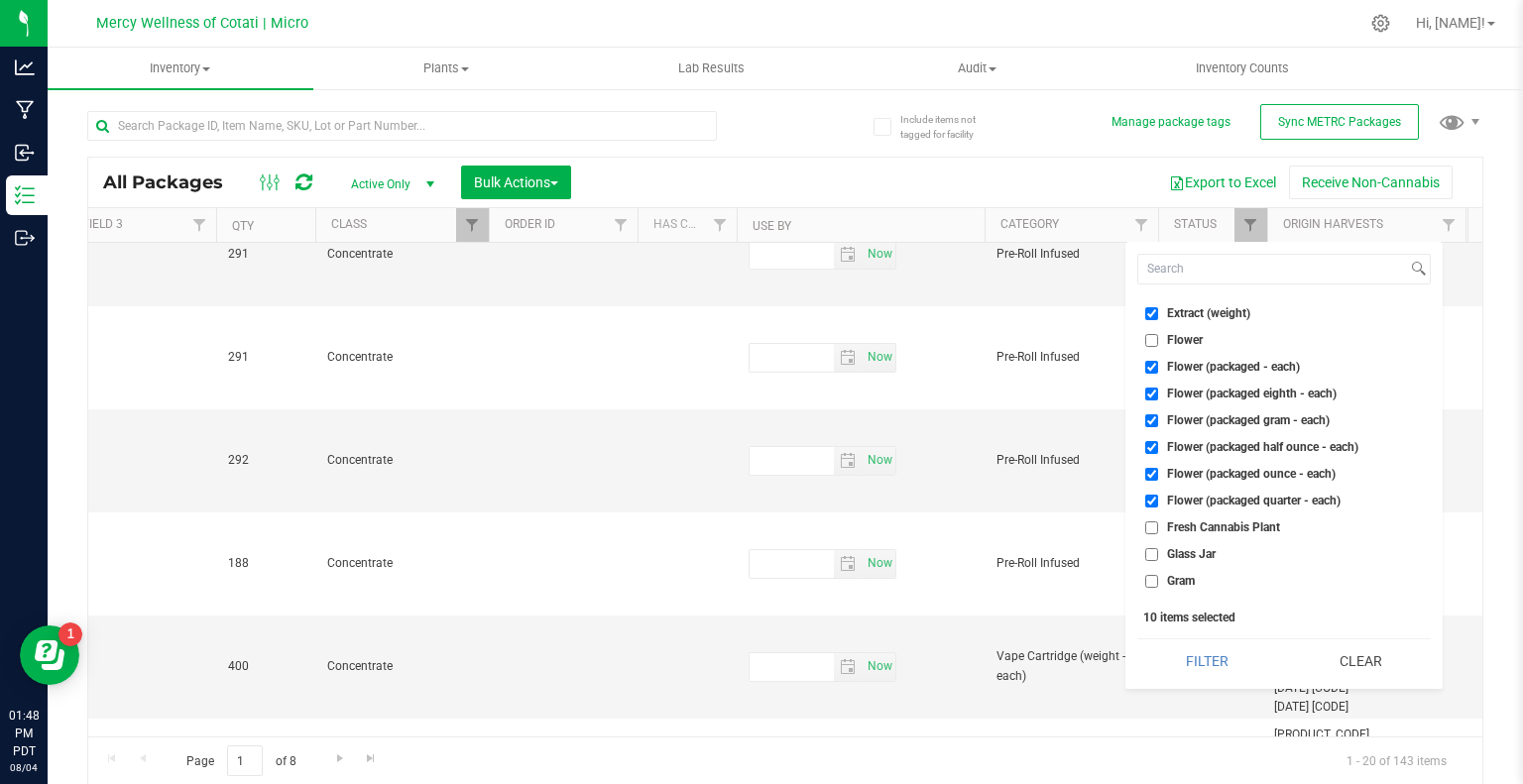 click on "Flower" at bounding box center (1151, 340) 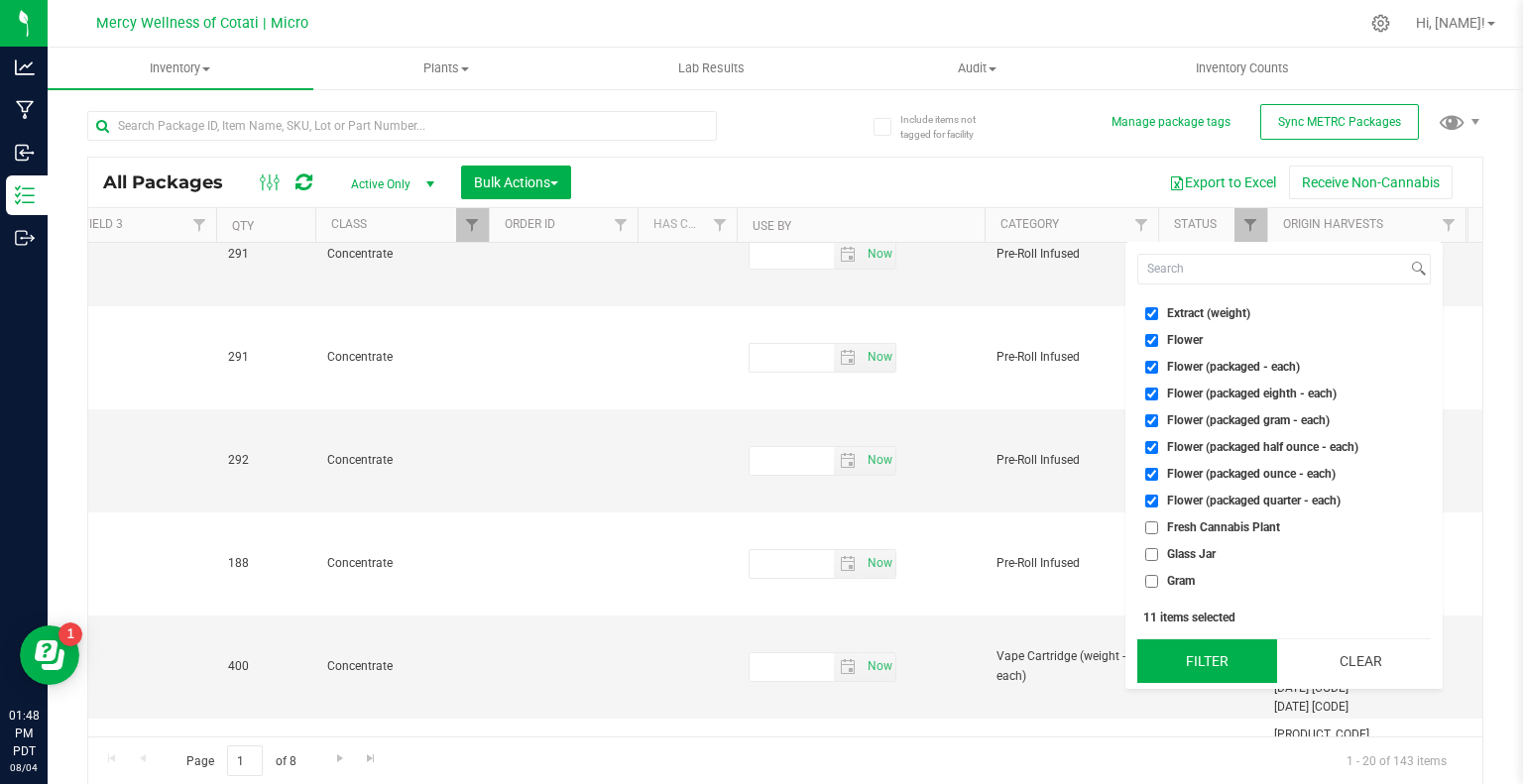 click on "Filter" at bounding box center [1207, 661] 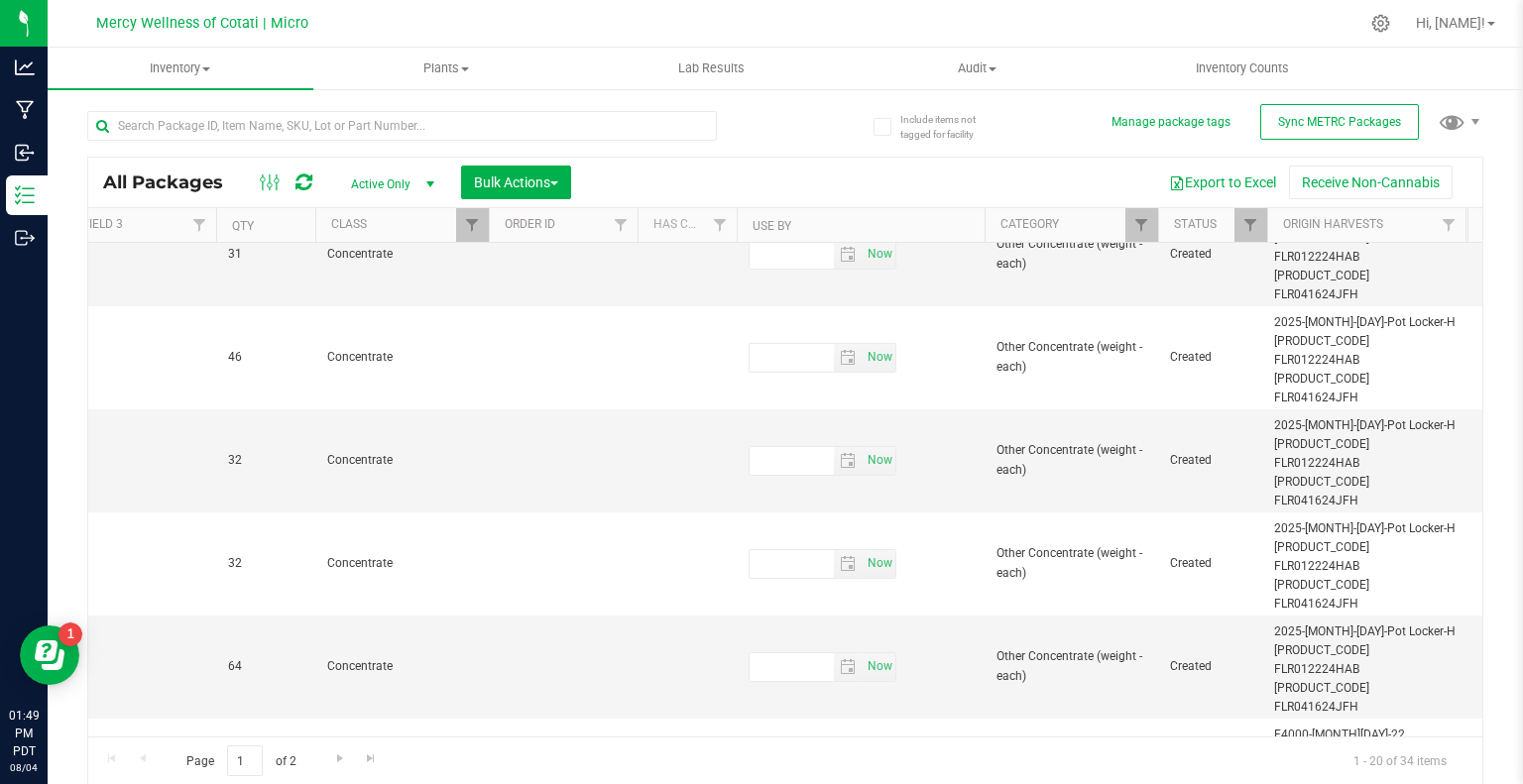scroll, scrollTop: 0, scrollLeft: 0, axis: both 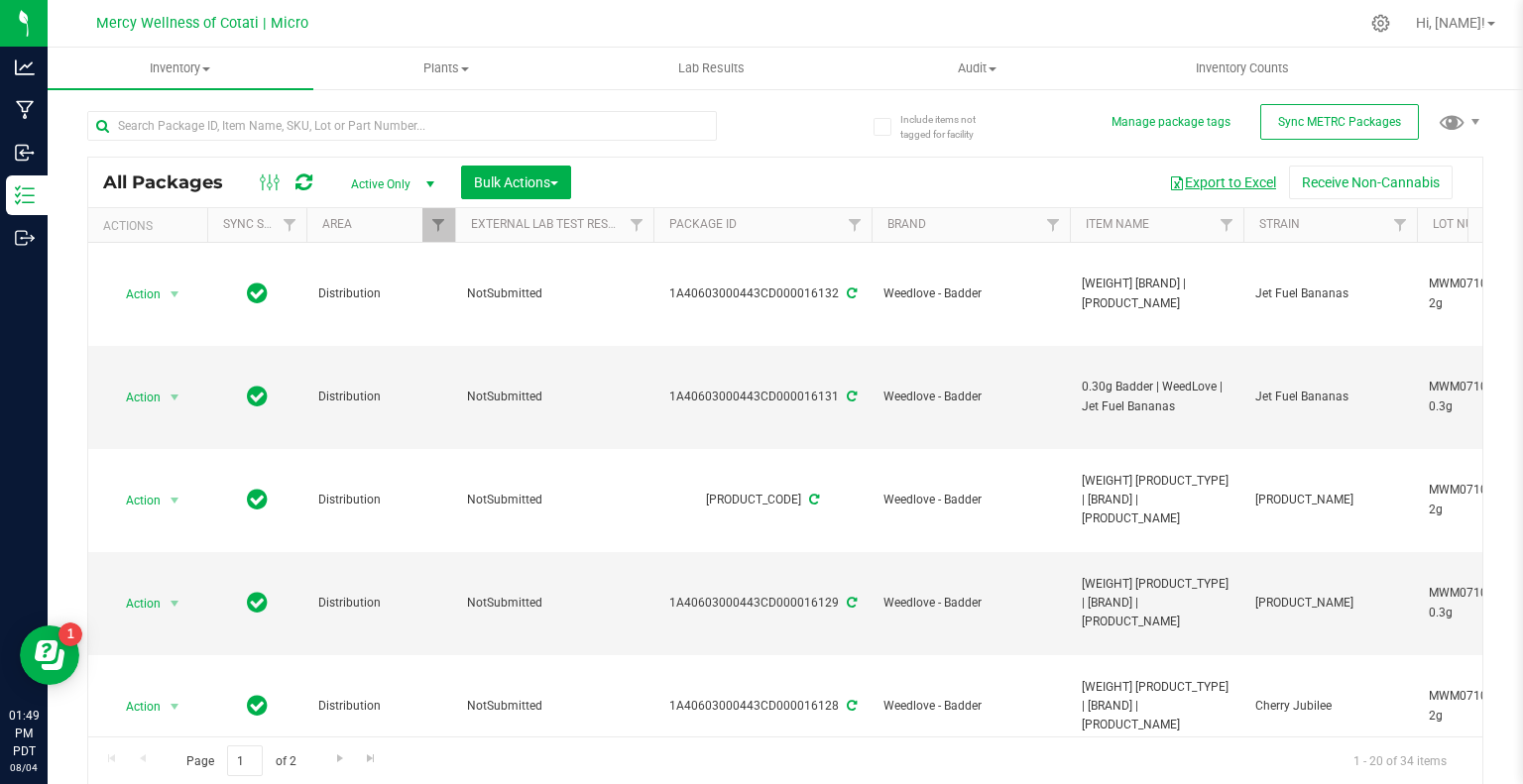 click on "Export to Excel" at bounding box center (1223, 182) 